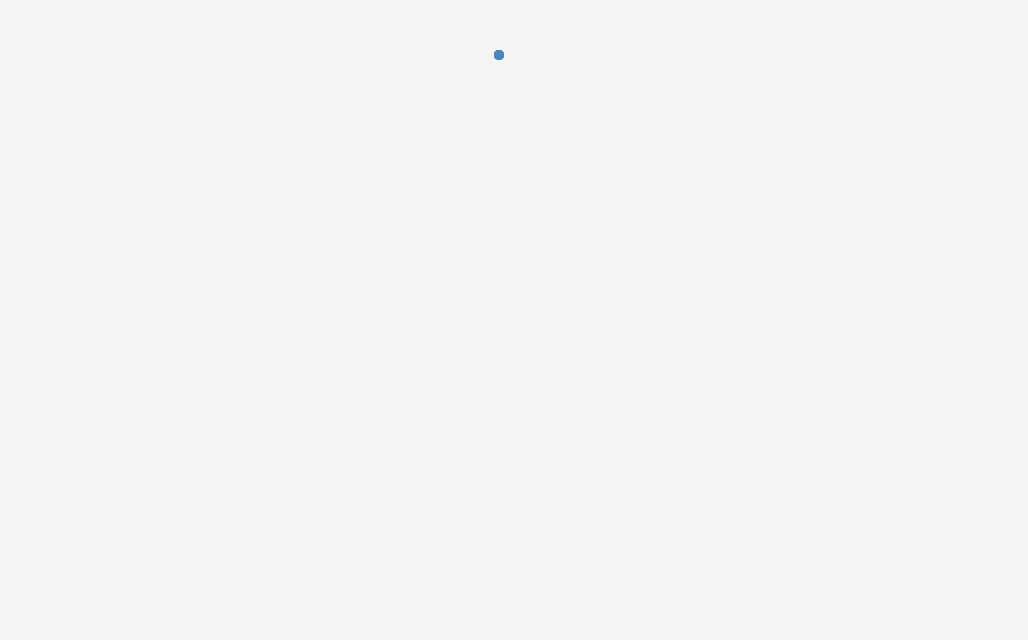 scroll, scrollTop: 0, scrollLeft: 0, axis: both 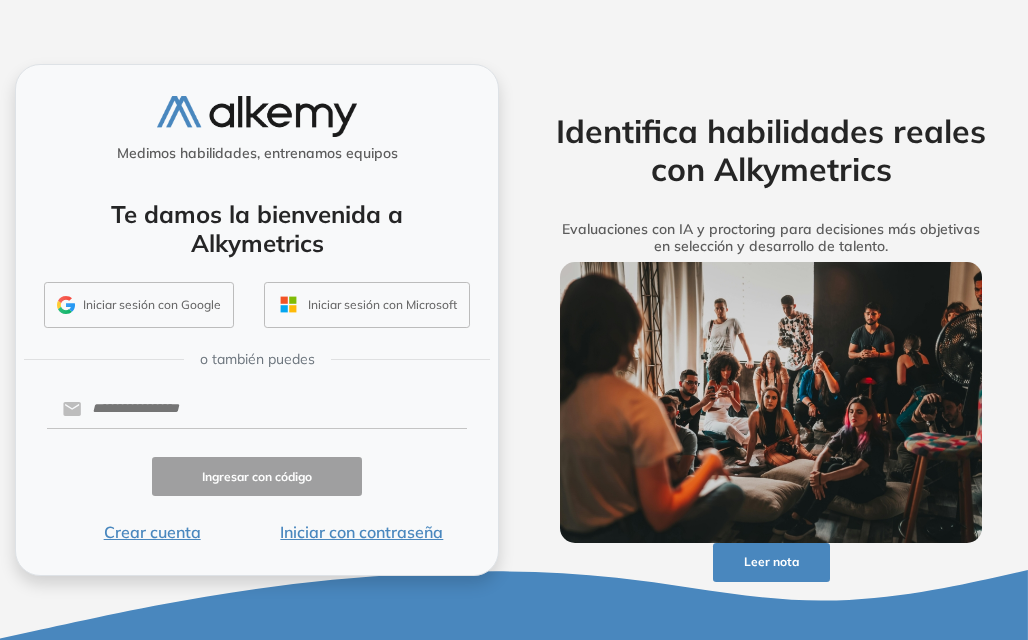 click on "Iniciar con contraseña" at bounding box center (362, 532) 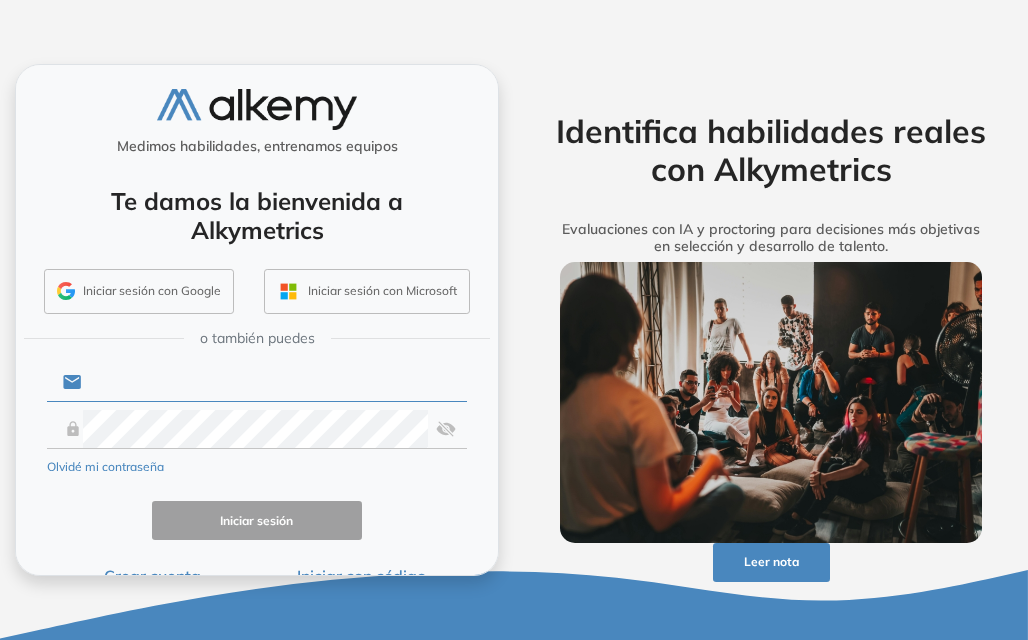 click at bounding box center (274, 382) 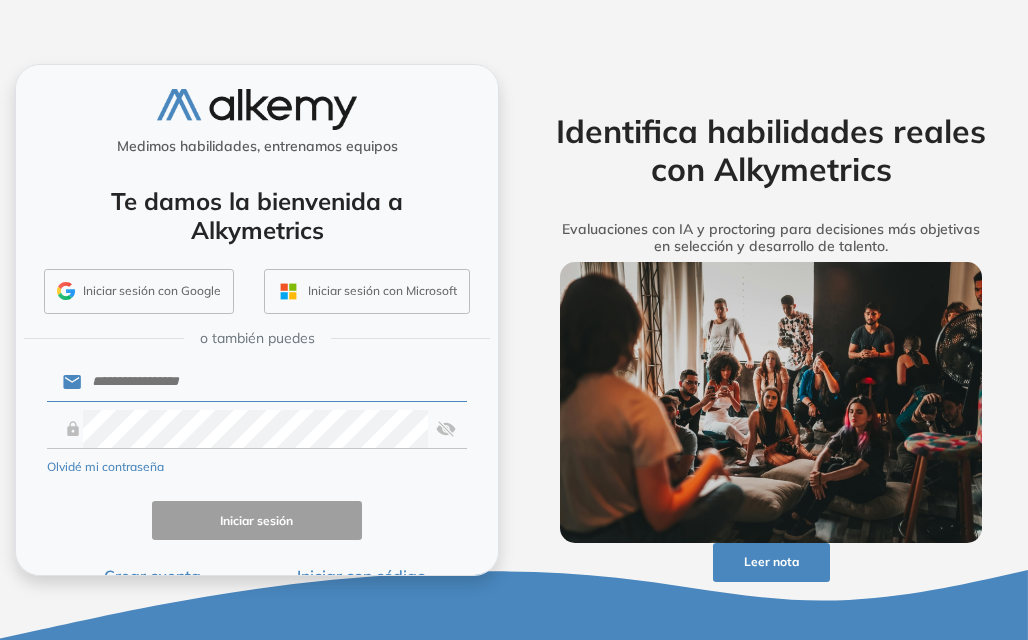 click on "Iniciar sesión con Google Iniciar sesión con Microsoft" at bounding box center (257, 296) 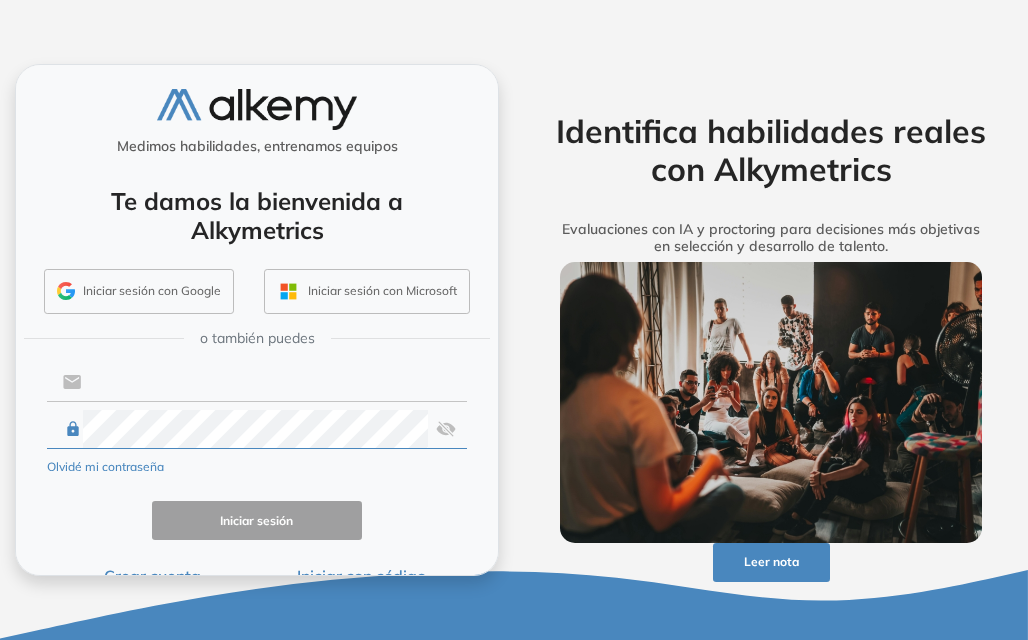 click at bounding box center (274, 382) 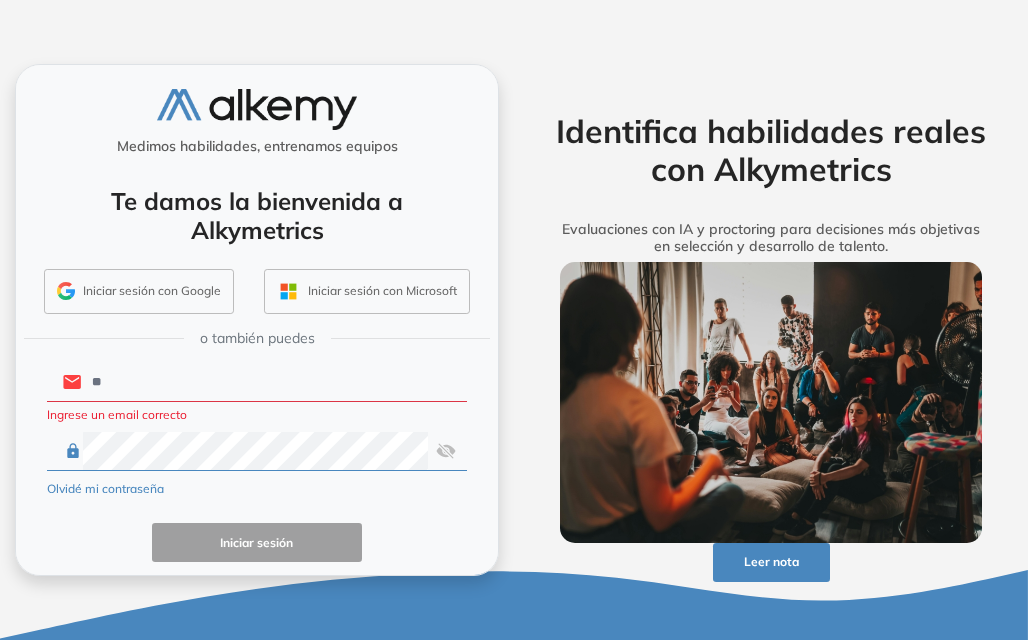 type on "**********" 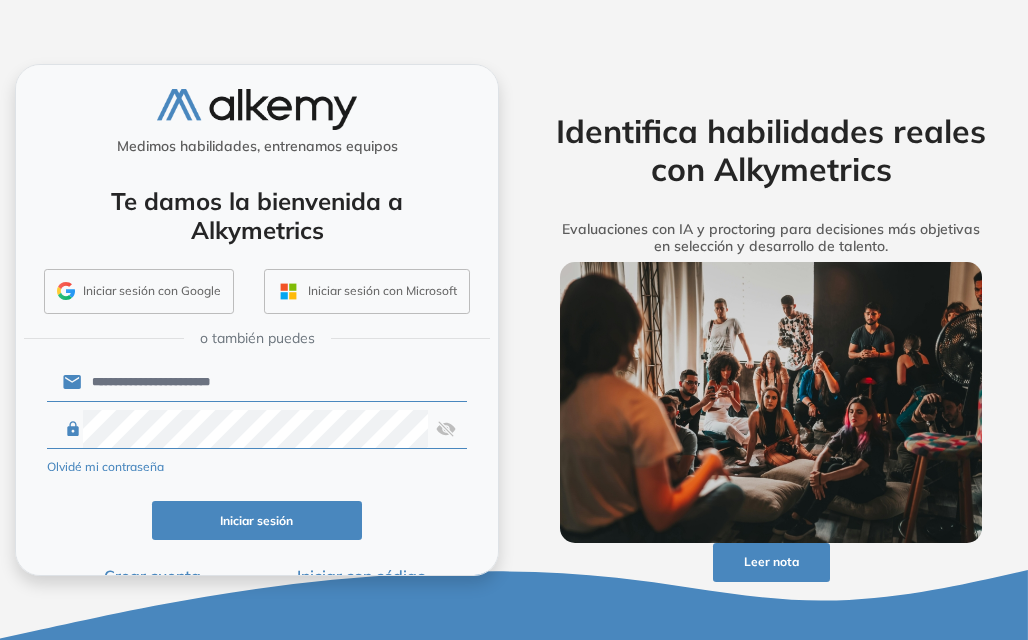 click on "Iniciar sesión" at bounding box center [257, 520] 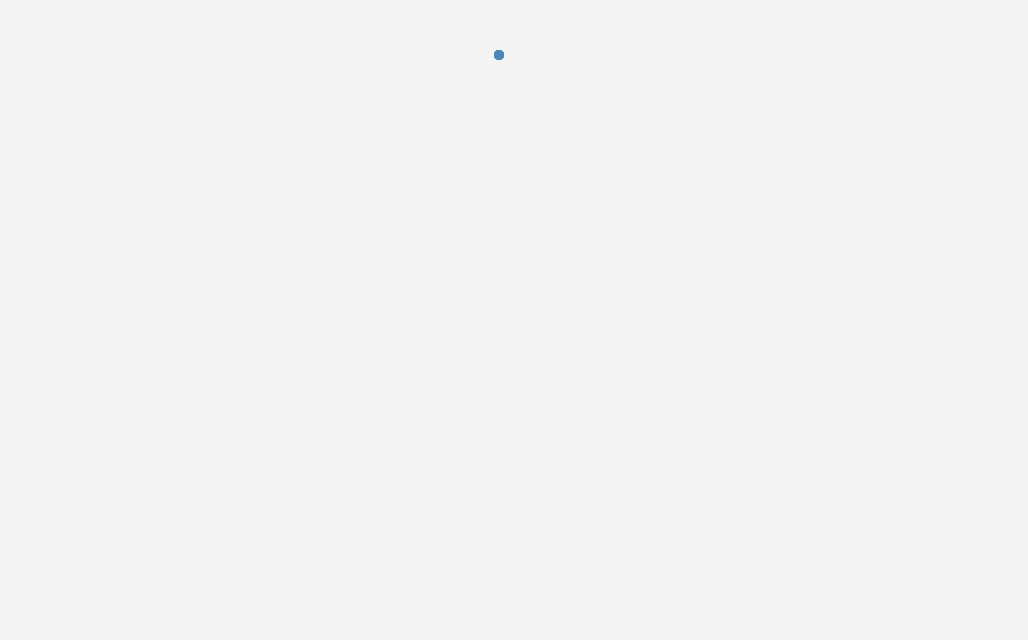 scroll, scrollTop: 0, scrollLeft: 0, axis: both 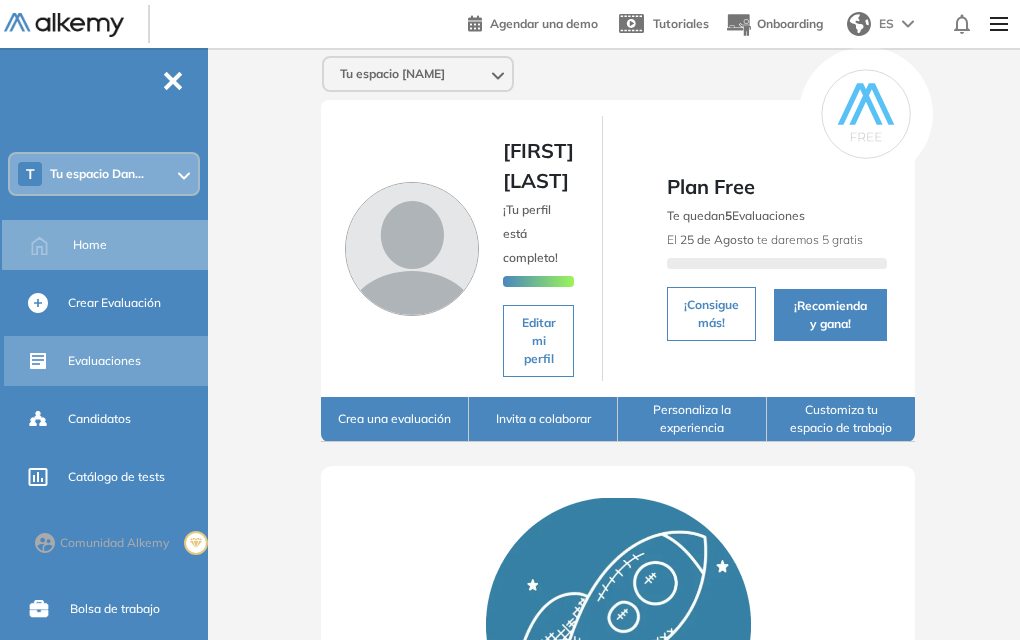 click on "Evaluaciones" at bounding box center (104, 361) 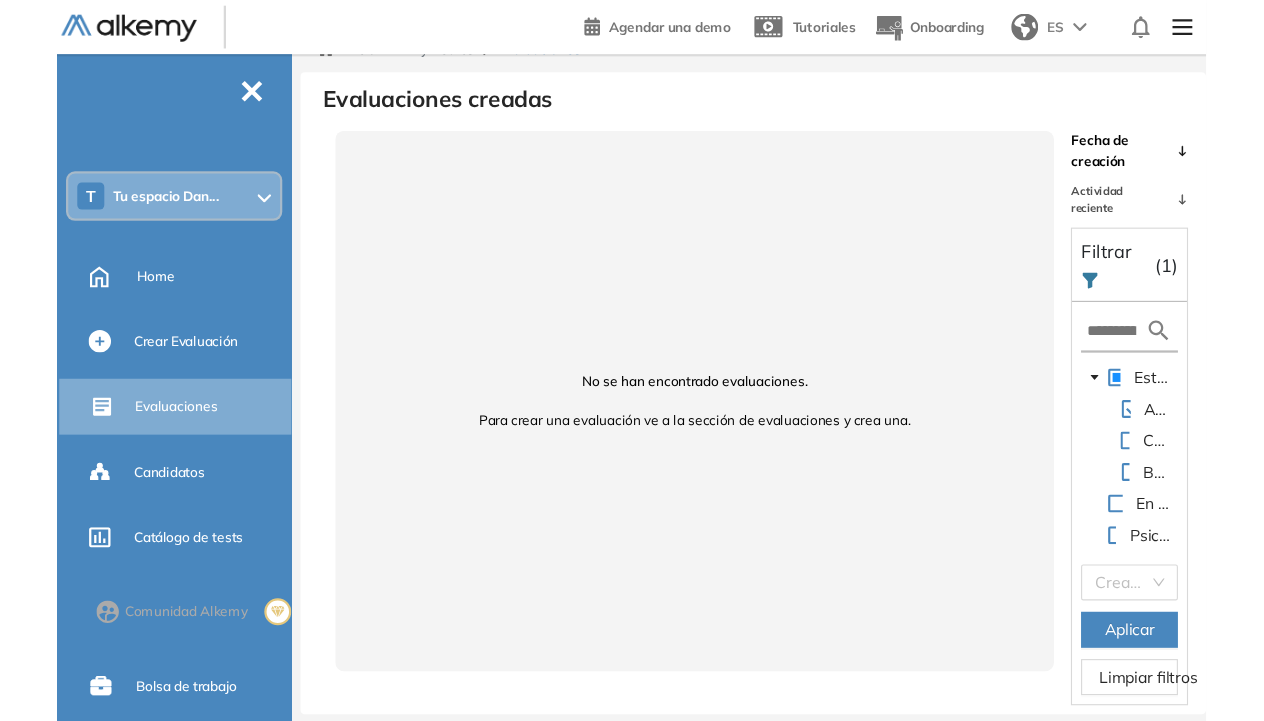 scroll, scrollTop: 48, scrollLeft: 0, axis: vertical 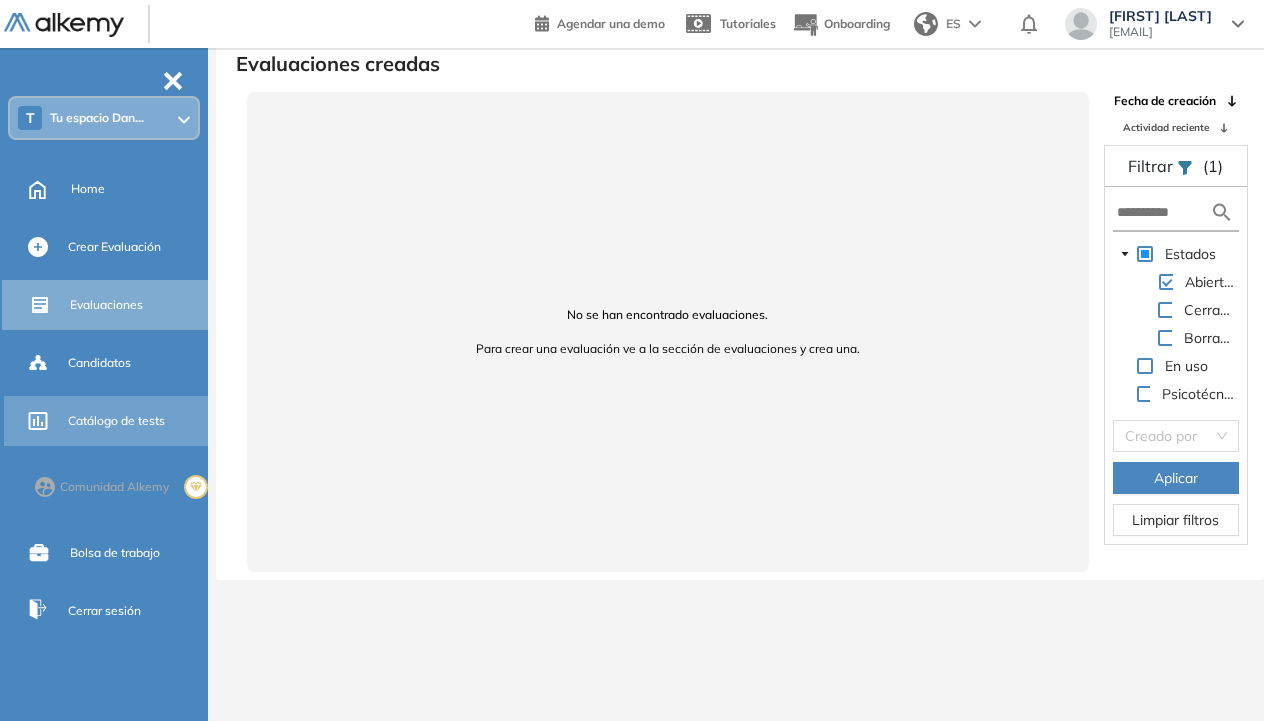 click on "Catálogo de tests" at bounding box center (116, 421) 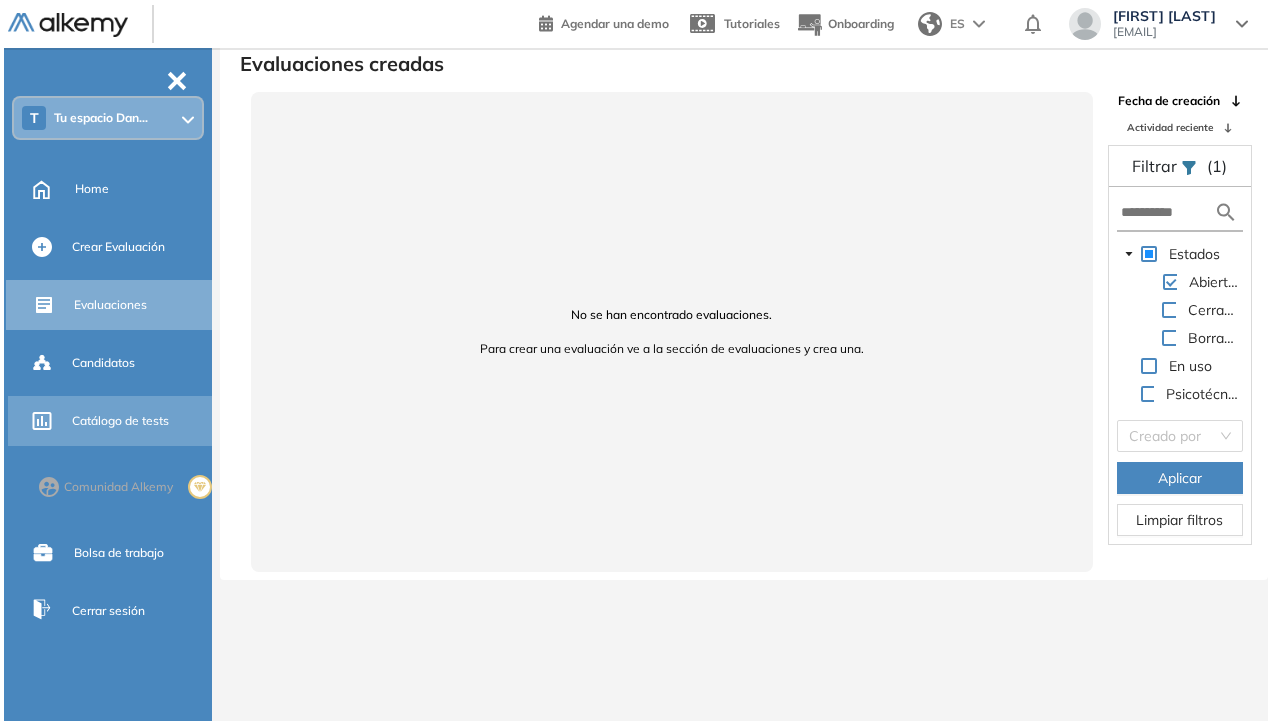 scroll, scrollTop: 0, scrollLeft: 0, axis: both 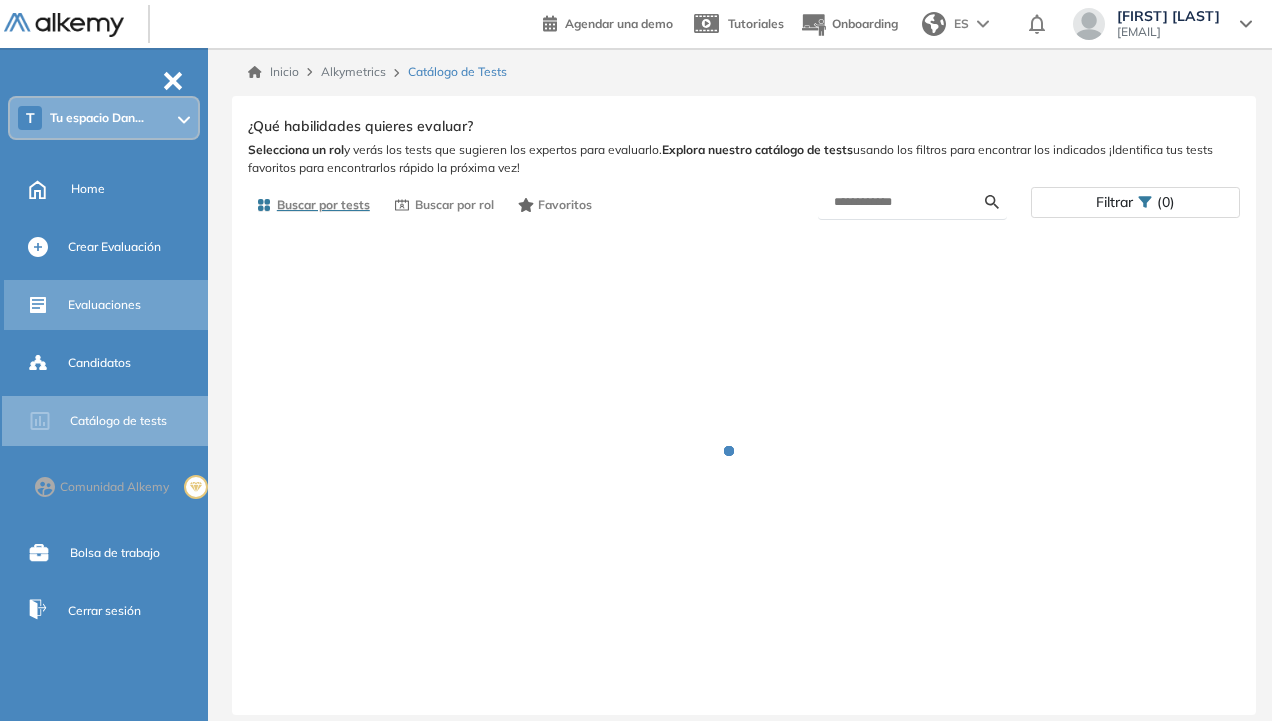 click on "Evaluaciones" at bounding box center (104, 305) 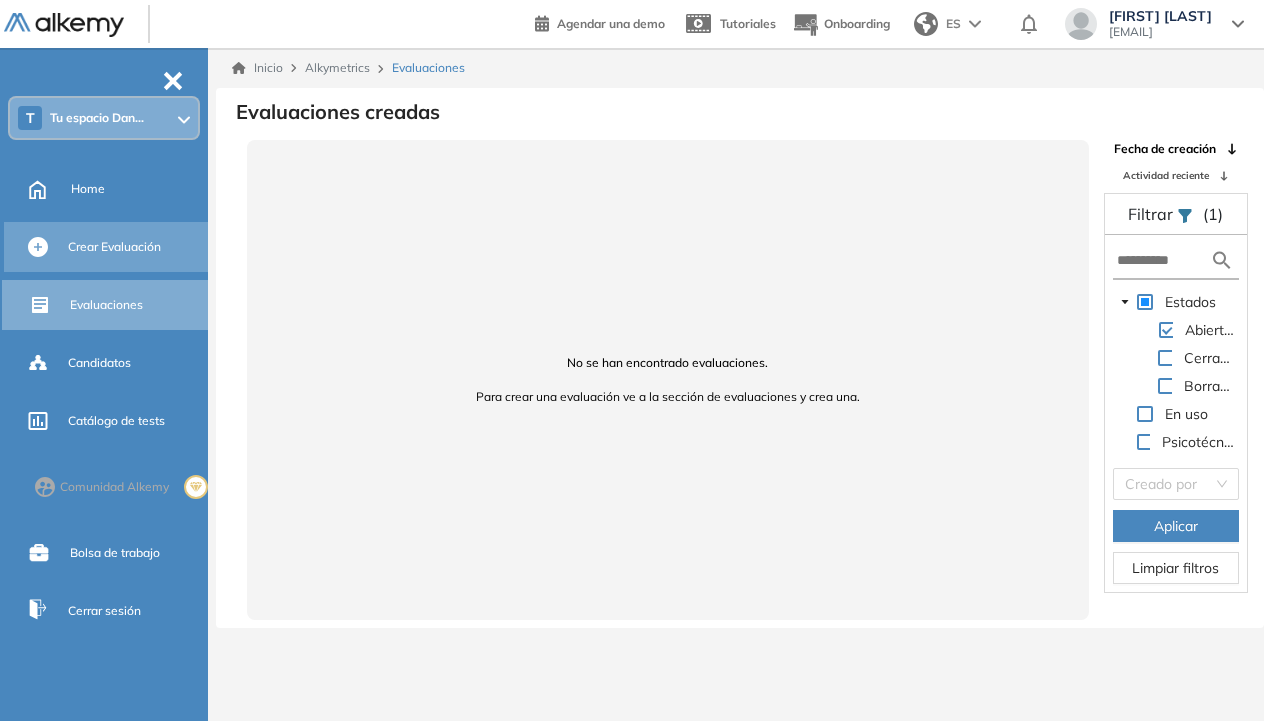 click on "Crear Evaluación" at bounding box center [136, 247] 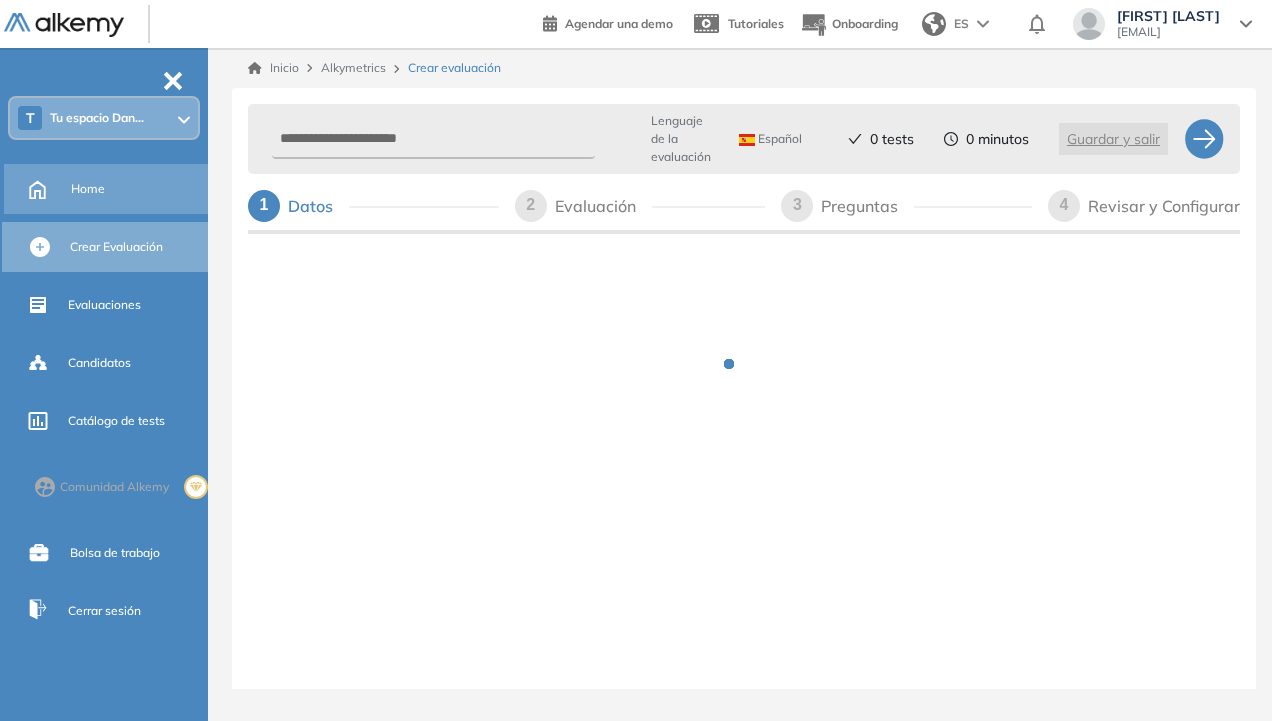 click on "Home" at bounding box center [137, 189] 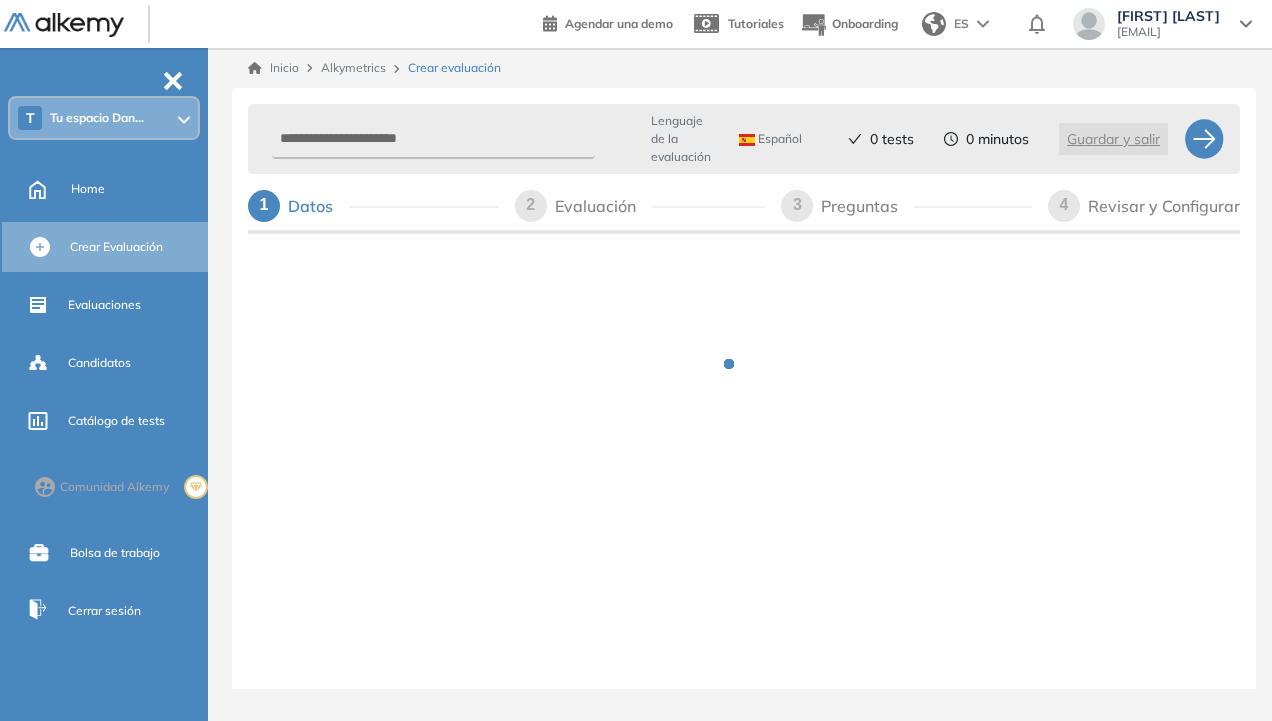 click on "Tu espacio Dan..." at bounding box center (97, 118) 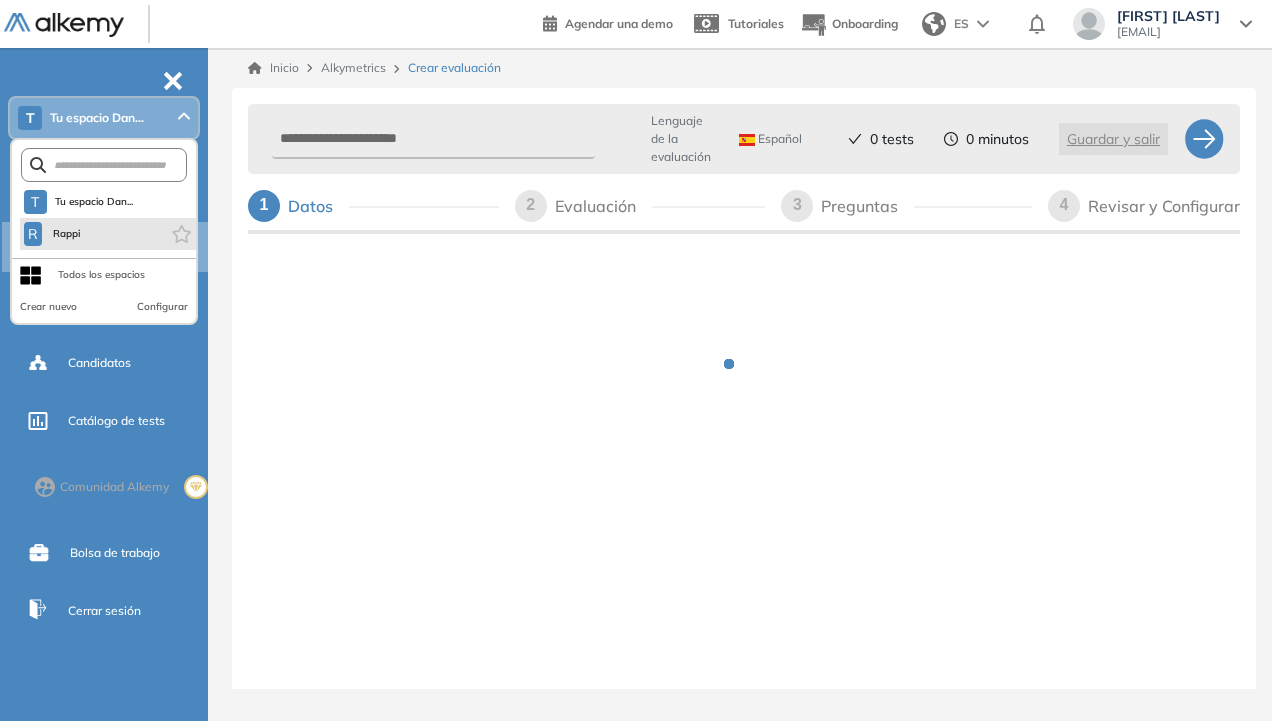 click on "R Rappi" at bounding box center (108, 234) 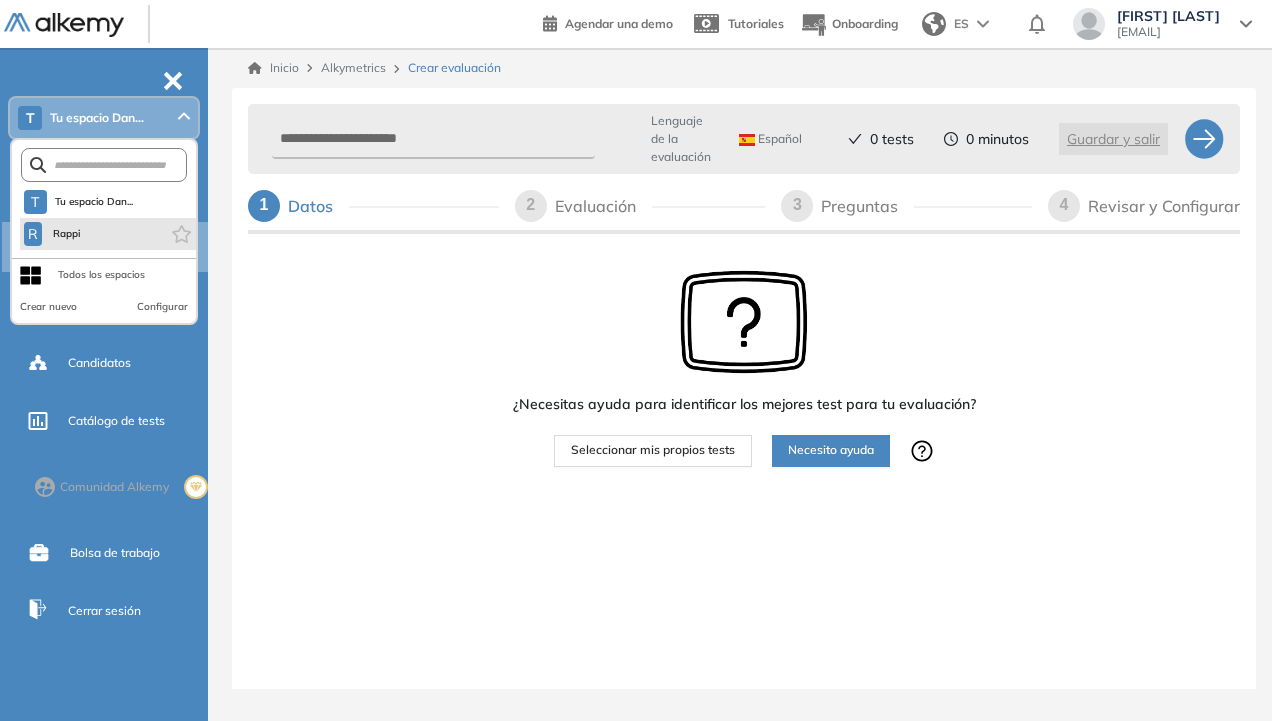 click on "R Rappi" at bounding box center (108, 234) 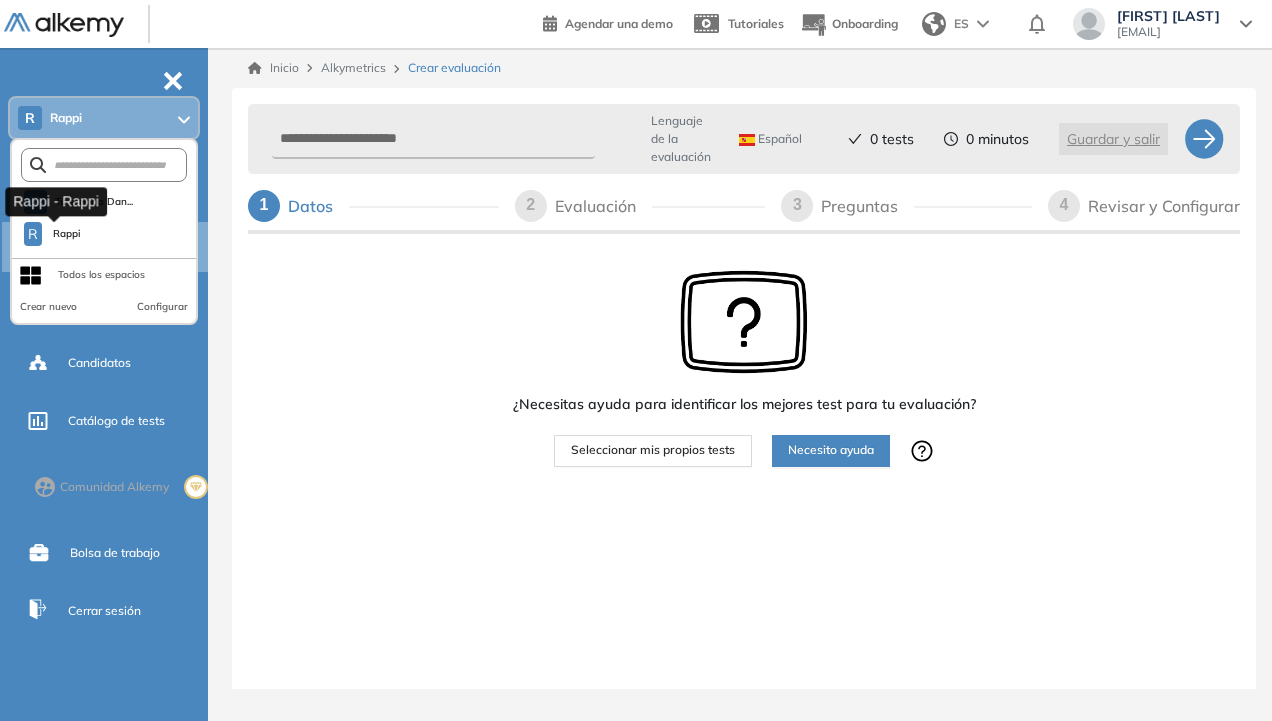 click on "Perfil Todos los espacios R Rappi Home Alkymetrics Crear Evaluación Evaluaciones Candidatos Catálogo de tests Comunidad Alkemy Bolsa de trabajo Configuración Miembros Personalización Planes y consumos Notificaciones Correos Personalizados Cerrar sesión Agendar una demo Tutoriales Onboarding ES [NAME] [EMAIL] - R Rappi T Tu espacio Dan... R Rappi Todos los espacios Crear nuevo Configurar Home Crear Evaluación Evaluaciones Candidatos Catálogo de tests Comunidad Alkemy Bolsa de trabajo Cerrar sesión Inicio Alkymetrics Crear evaluación Lenguaje de la evaluación   Español   Español   Inglés   Portugués 0 tests 0 minutos Guardar y salir 1 Datos 2 Evaluación 3 Preguntas 4 Revisar y Configurar ¿Necesitas ayuda para identificar los mejores test para tu evaluación? Seleccionar mis propios tests Necesito ayuda ¿Cuál es tu lenguaje preferido? Recibirás las comunicaciones de Alkemy en el idioma que prefieras. Puedes cambiarlo luego en tu Perfil. Español English Português" at bounding box center (636, 360) 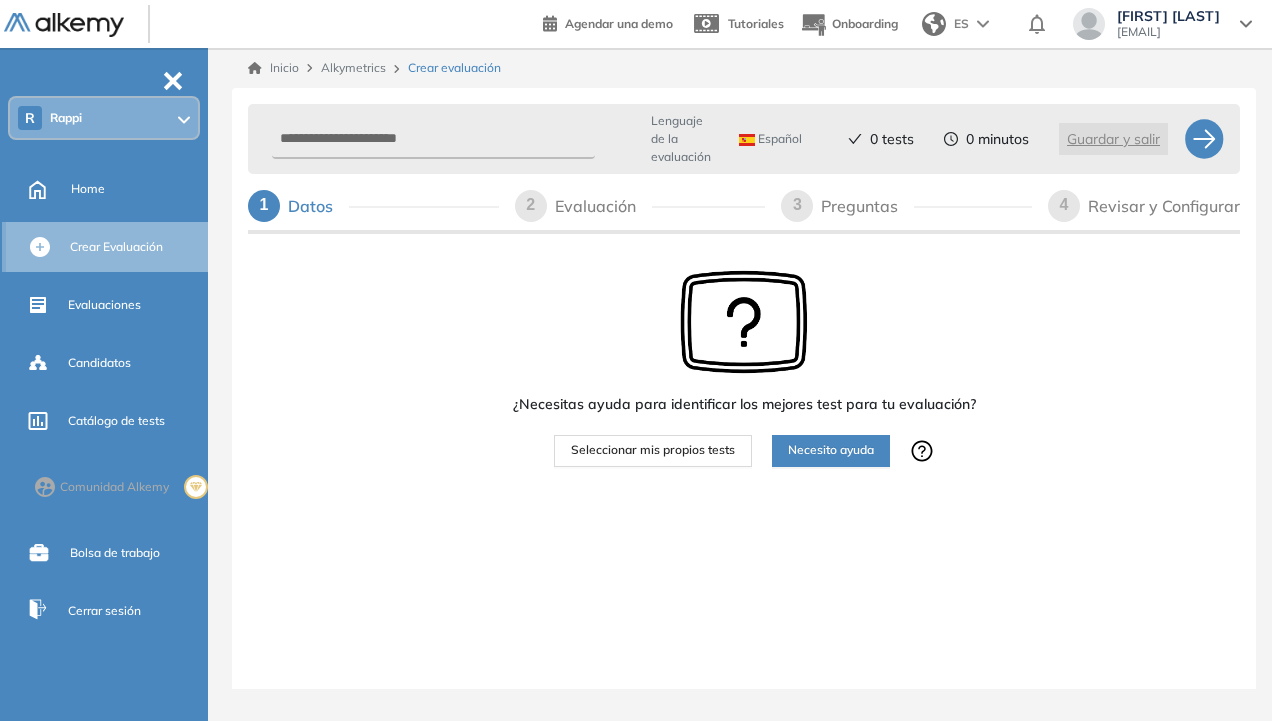 scroll, scrollTop: 0, scrollLeft: 0, axis: both 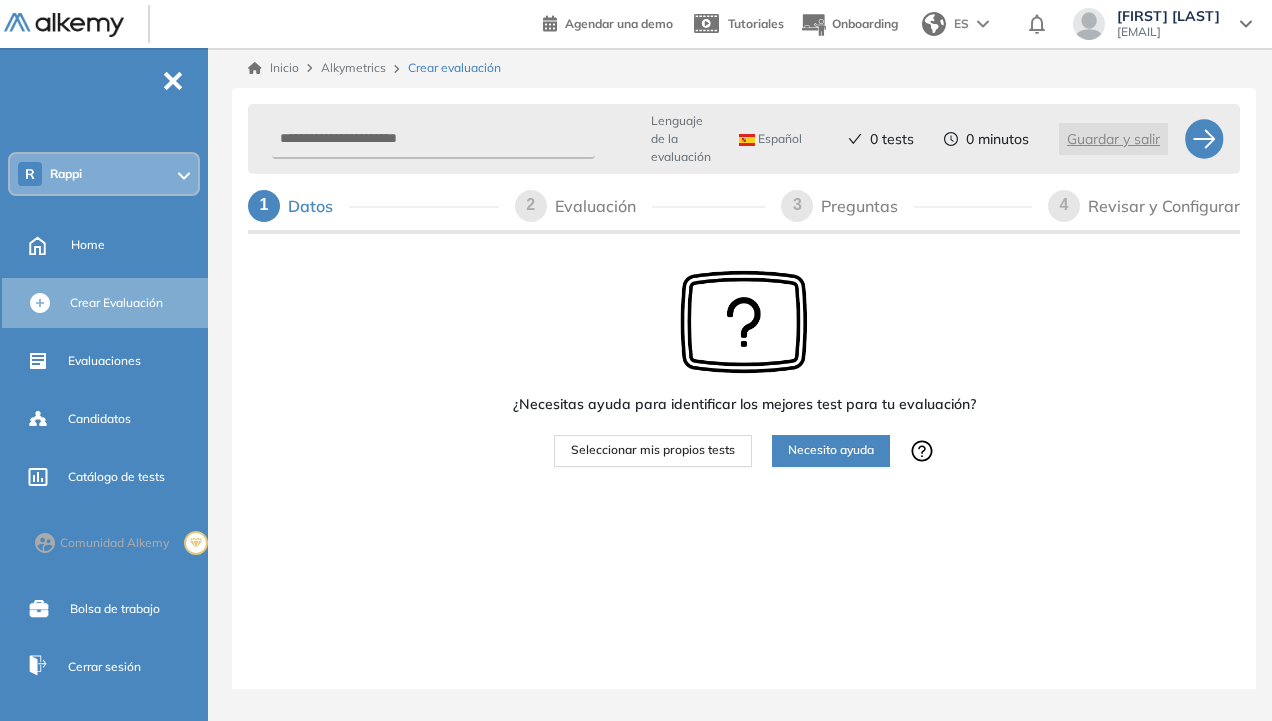 click on "R Rappi" at bounding box center [104, 174] 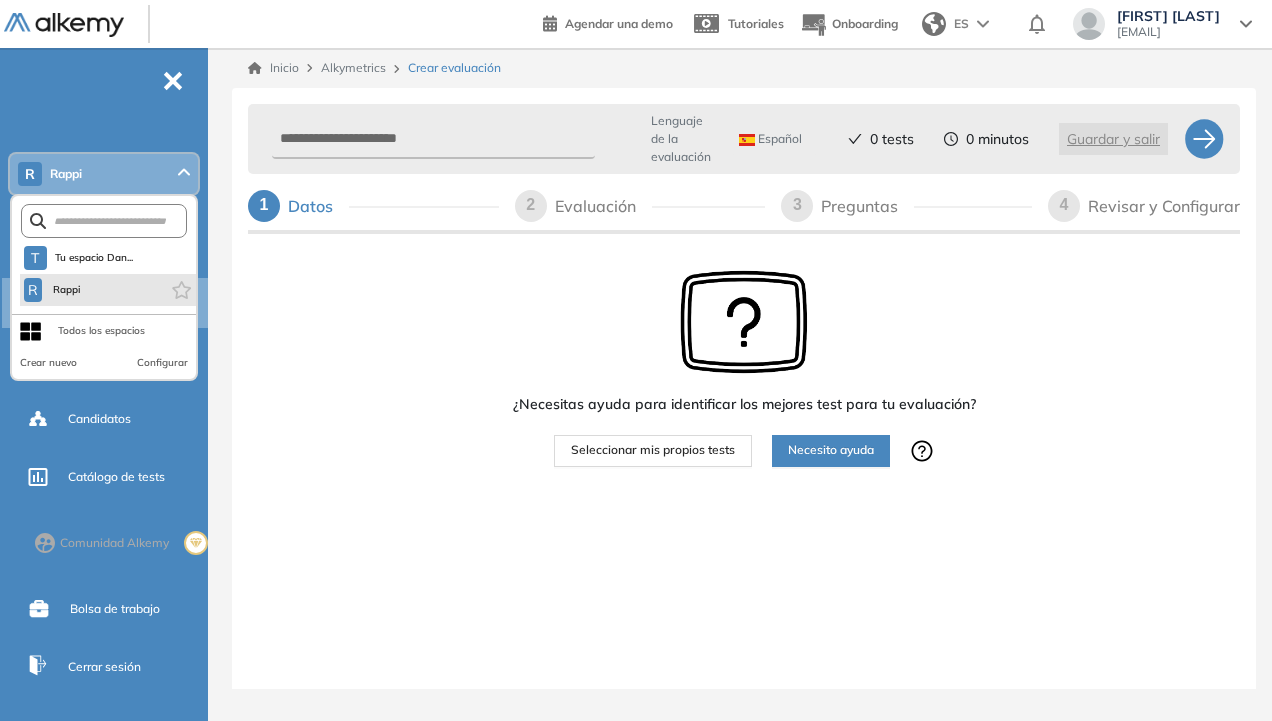 click on "R Rappi" at bounding box center [108, 290] 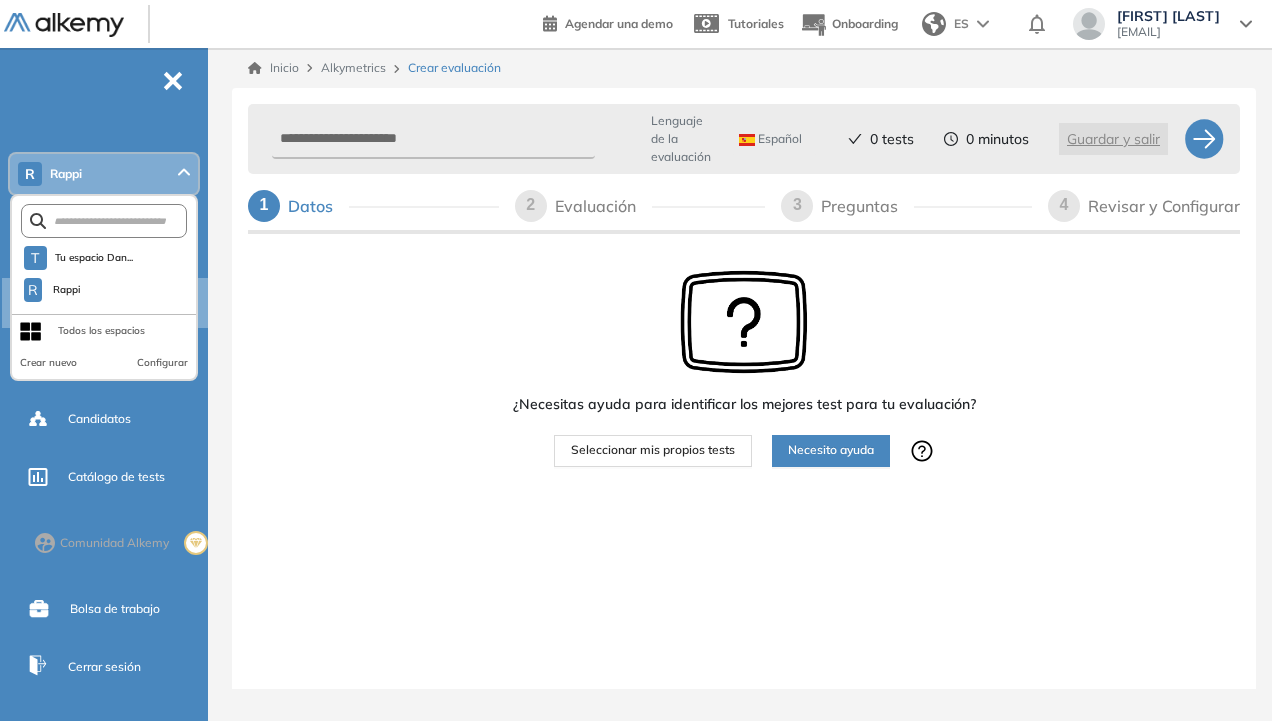click on "Alkymetrics" at bounding box center [353, 67] 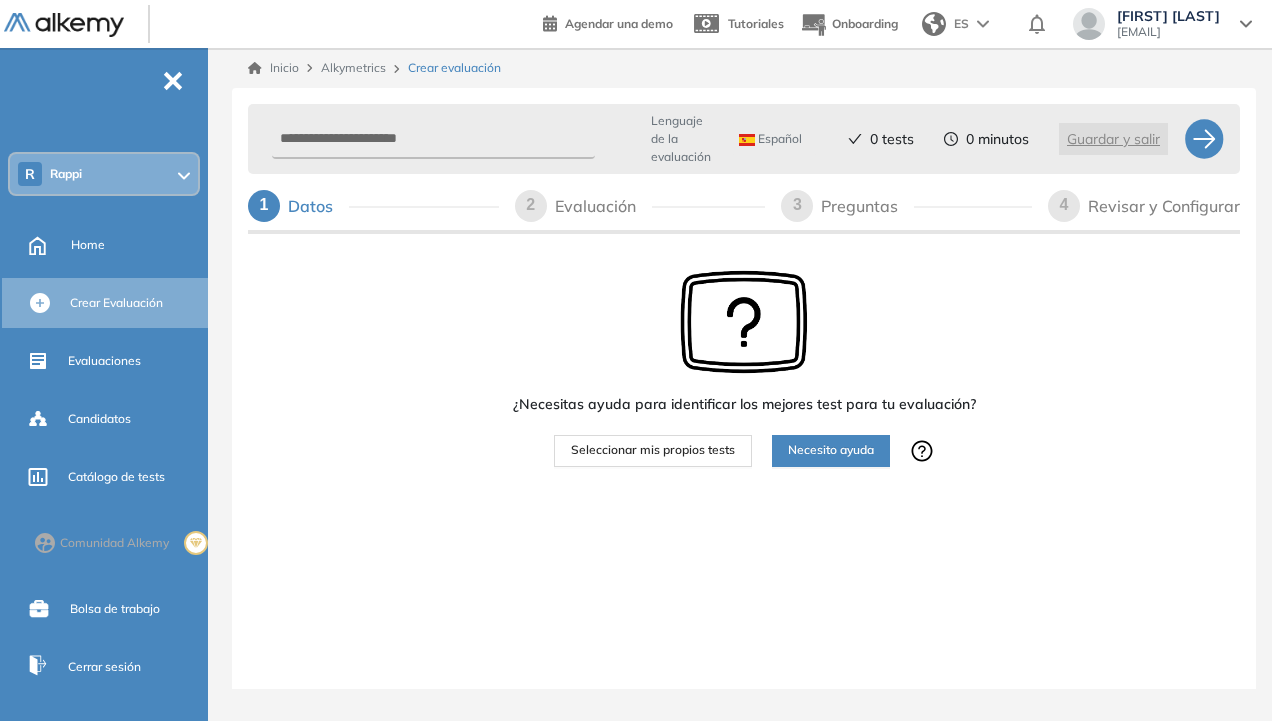 click on "Alkymetrics" at bounding box center (353, 67) 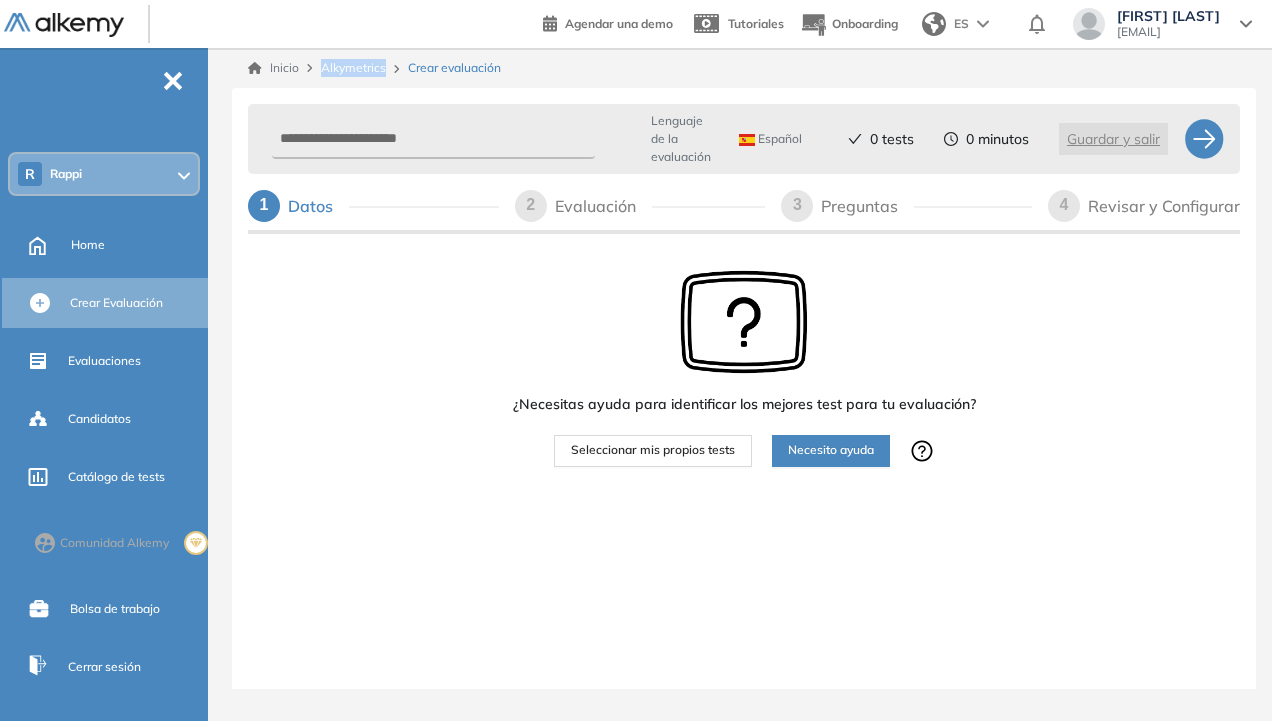 click on "Alkymetrics" at bounding box center (353, 67) 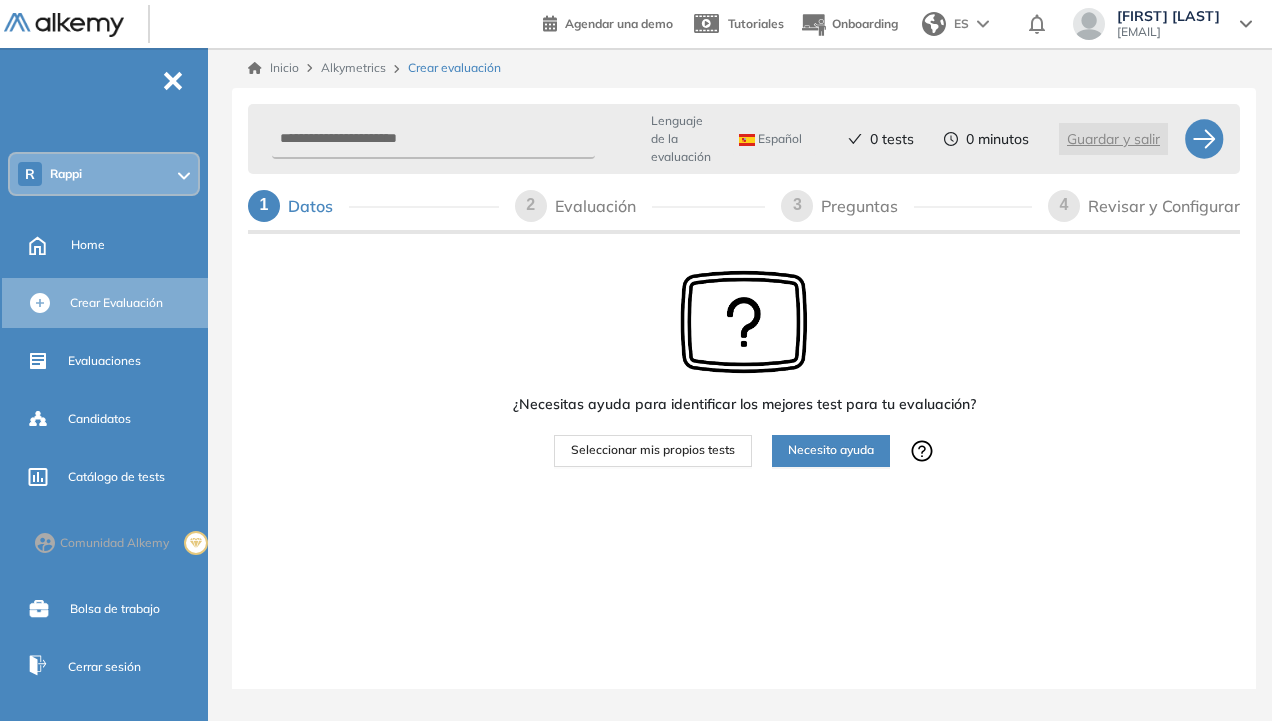 click on "Alkymetrics" at bounding box center (353, 67) 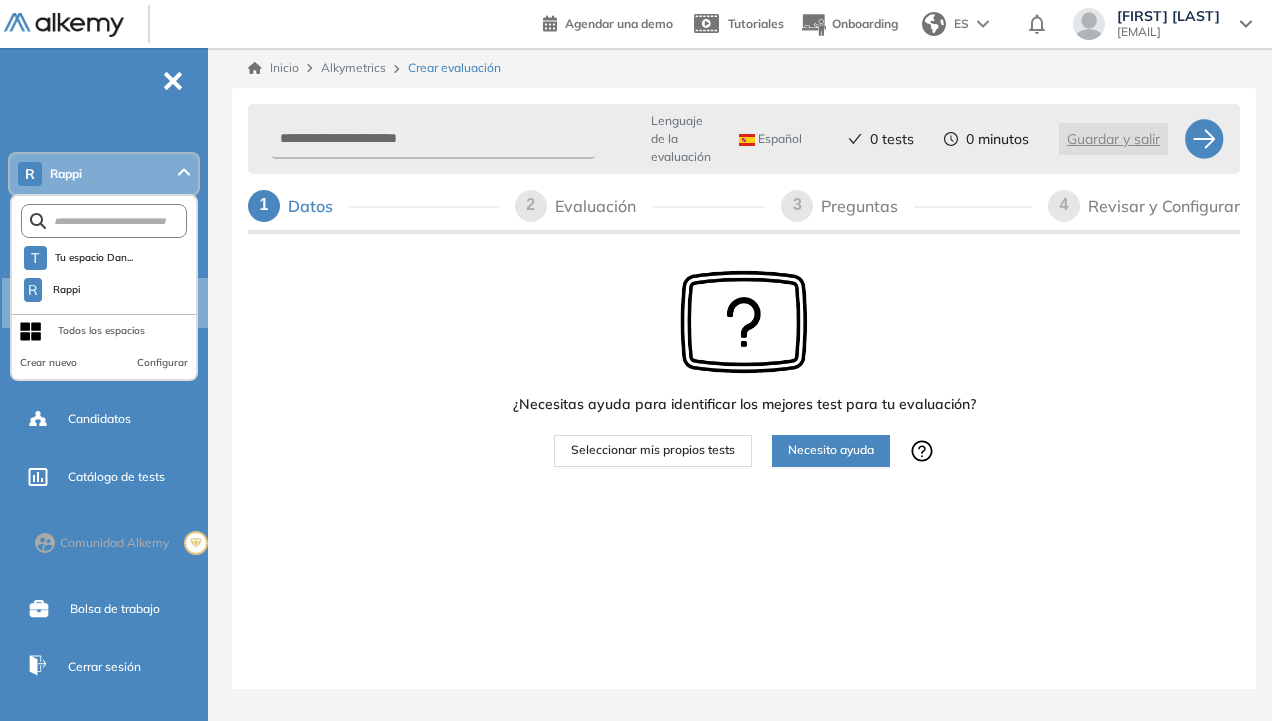click on "¿Necesitas ayuda para identificar los mejores test para tu evaluación? Seleccionar mis propios tests Necesito ayuda" at bounding box center (744, 433) 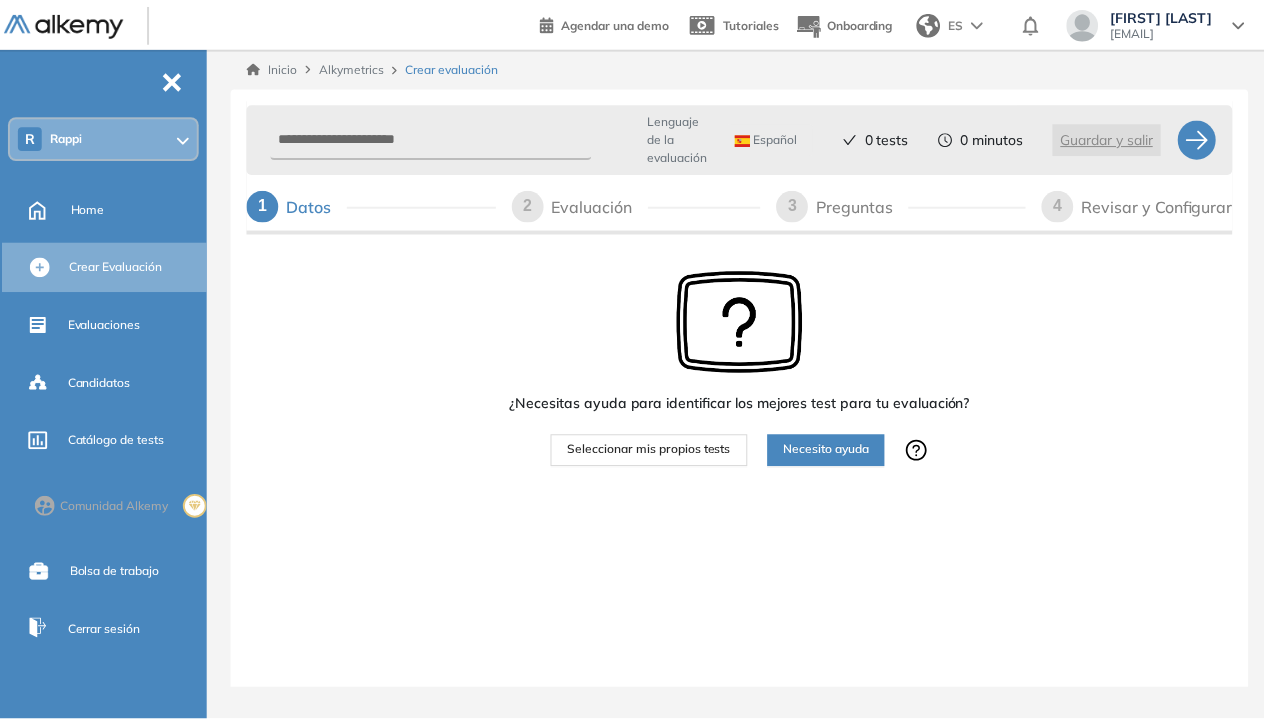 scroll, scrollTop: 0, scrollLeft: 0, axis: both 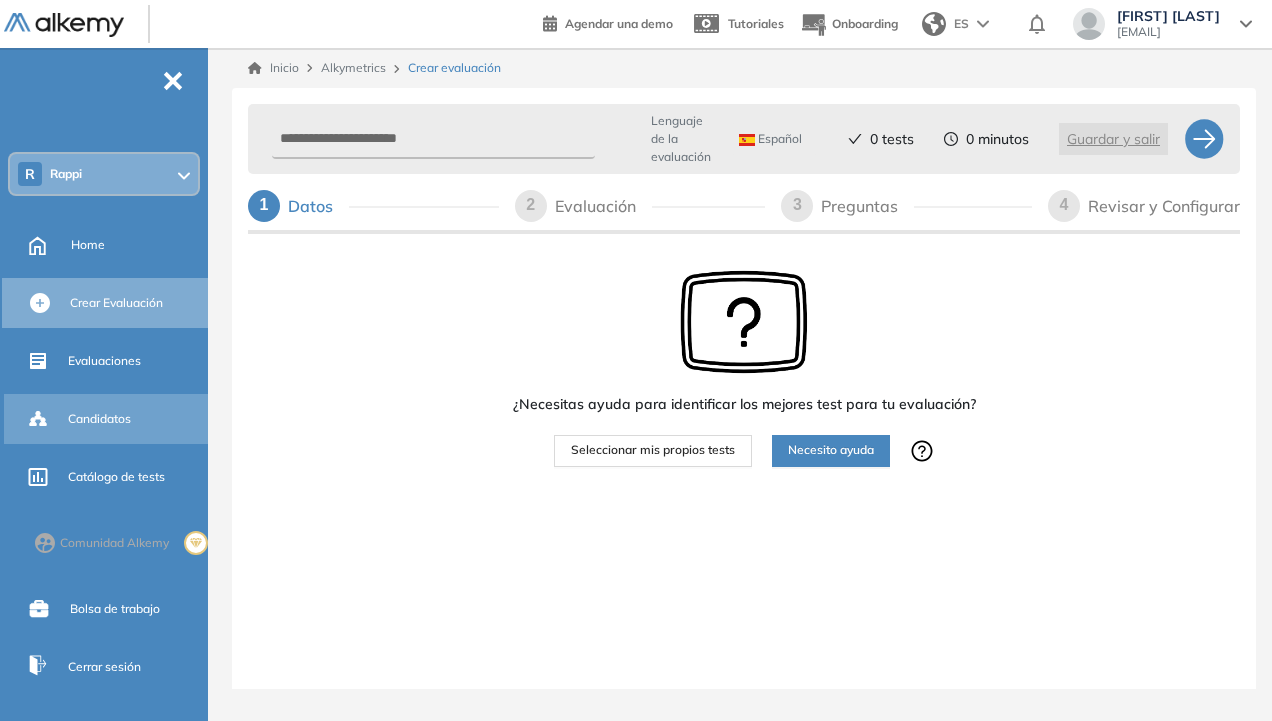 click on "Candidatos" at bounding box center [136, 419] 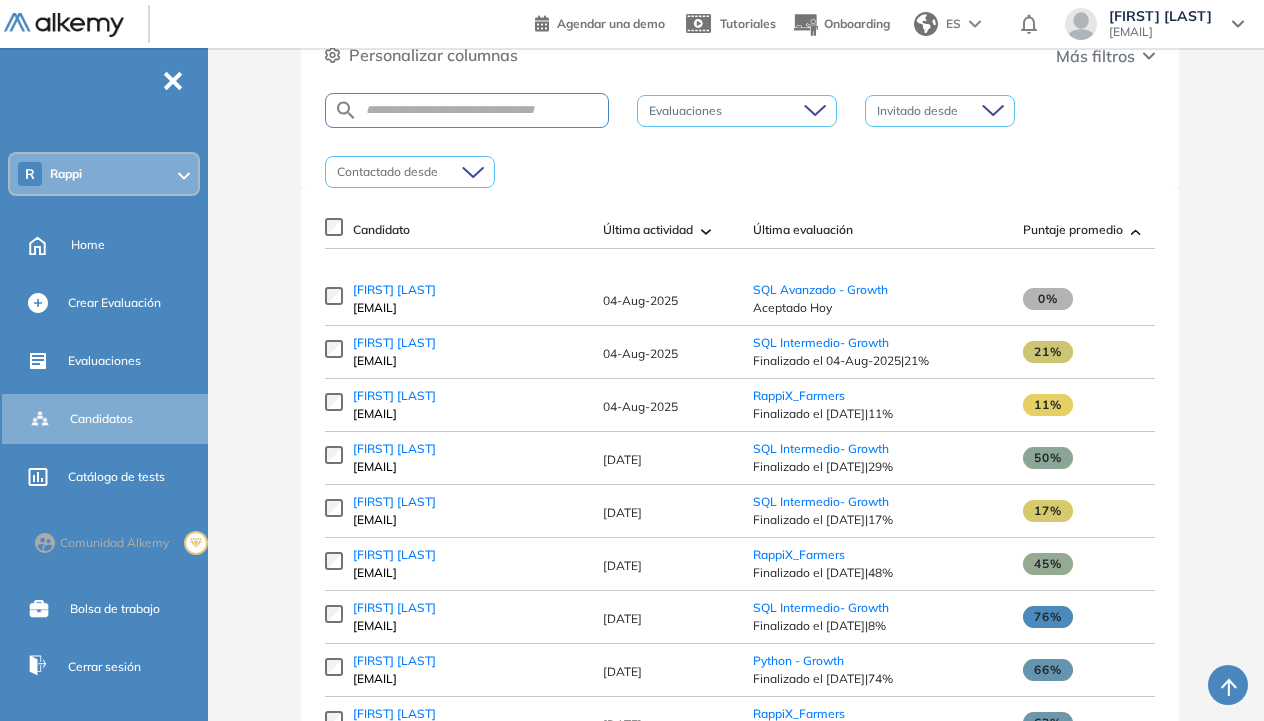 scroll, scrollTop: 233, scrollLeft: 0, axis: vertical 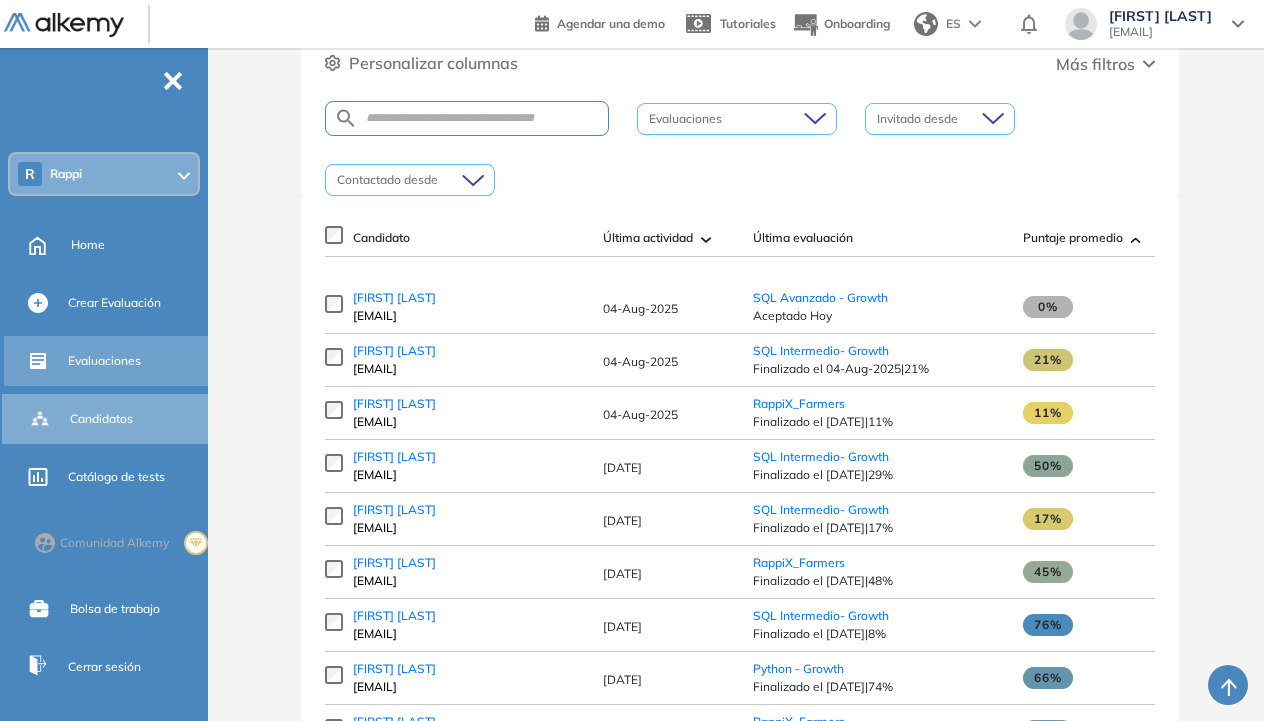 click on "Evaluaciones" at bounding box center [108, 361] 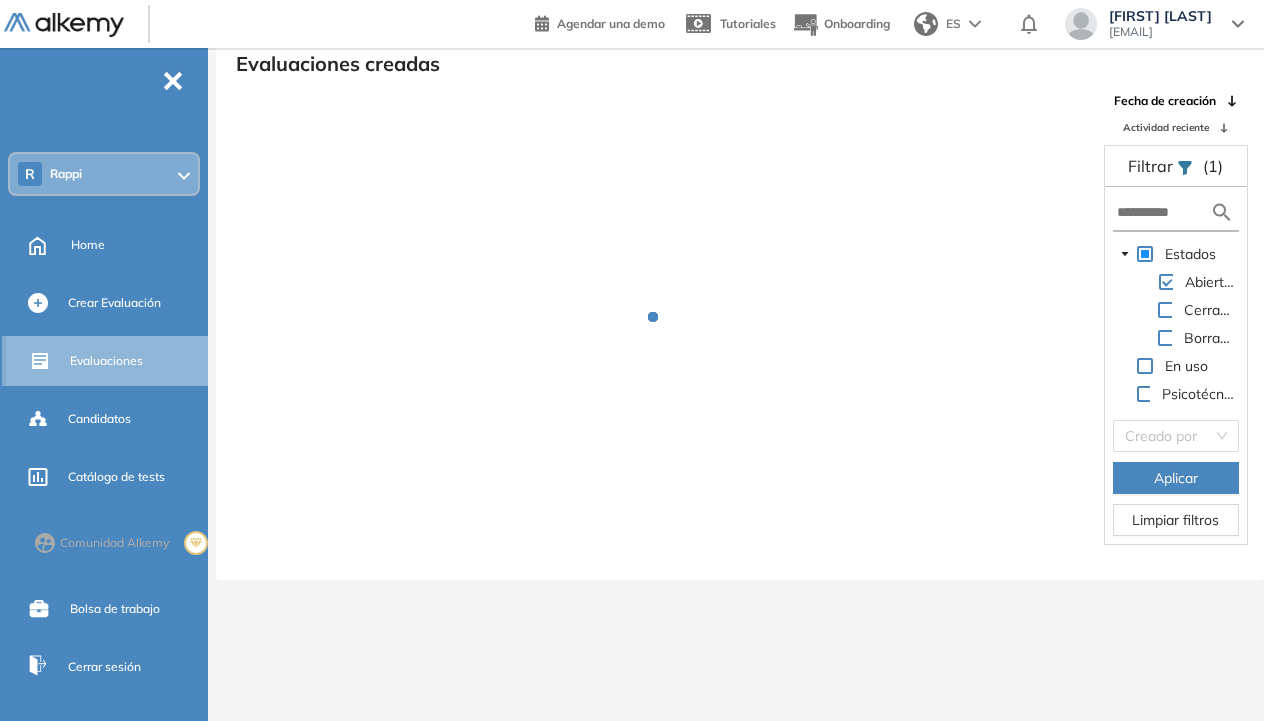 scroll, scrollTop: 48, scrollLeft: 0, axis: vertical 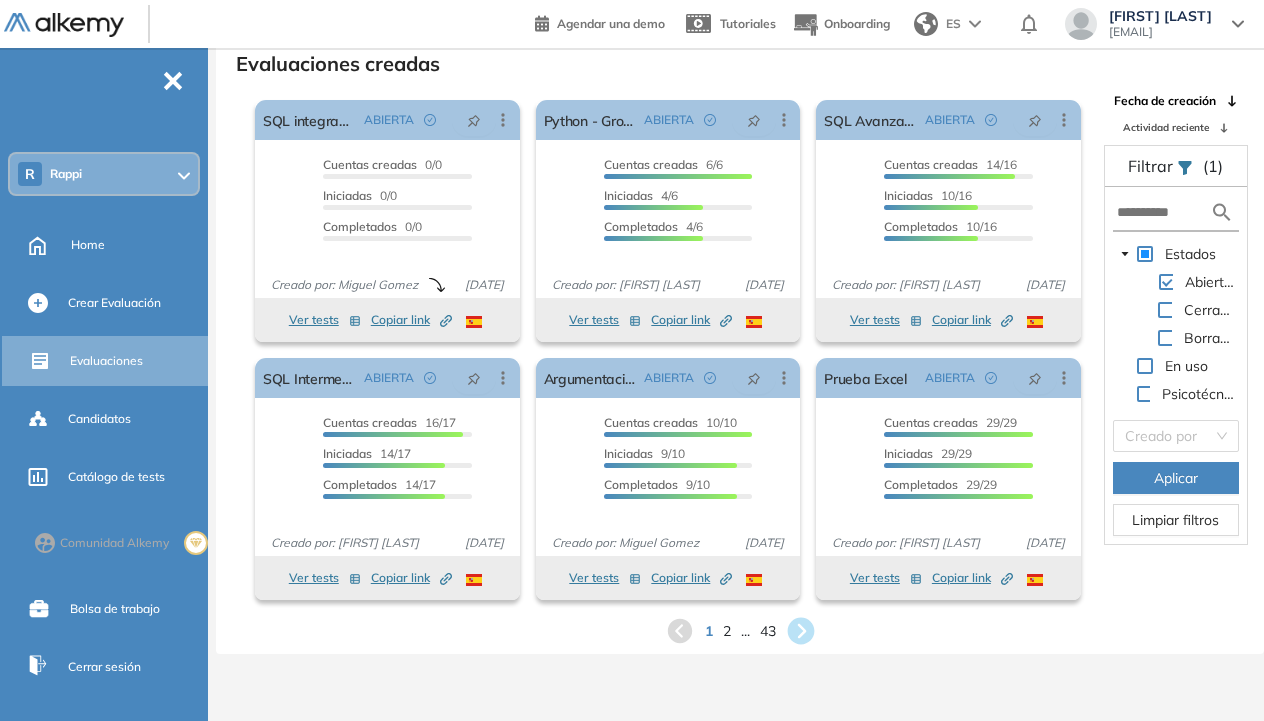 click 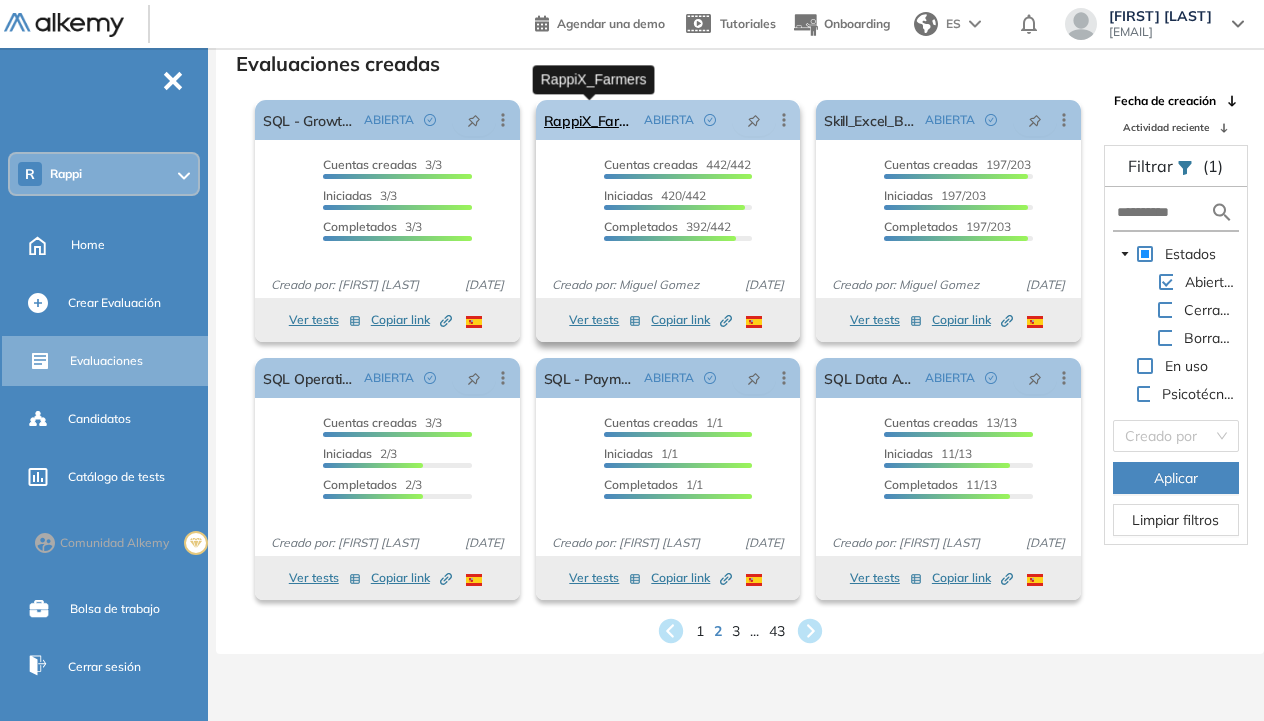 click on "RappiX_Farmers" at bounding box center [590, 120] 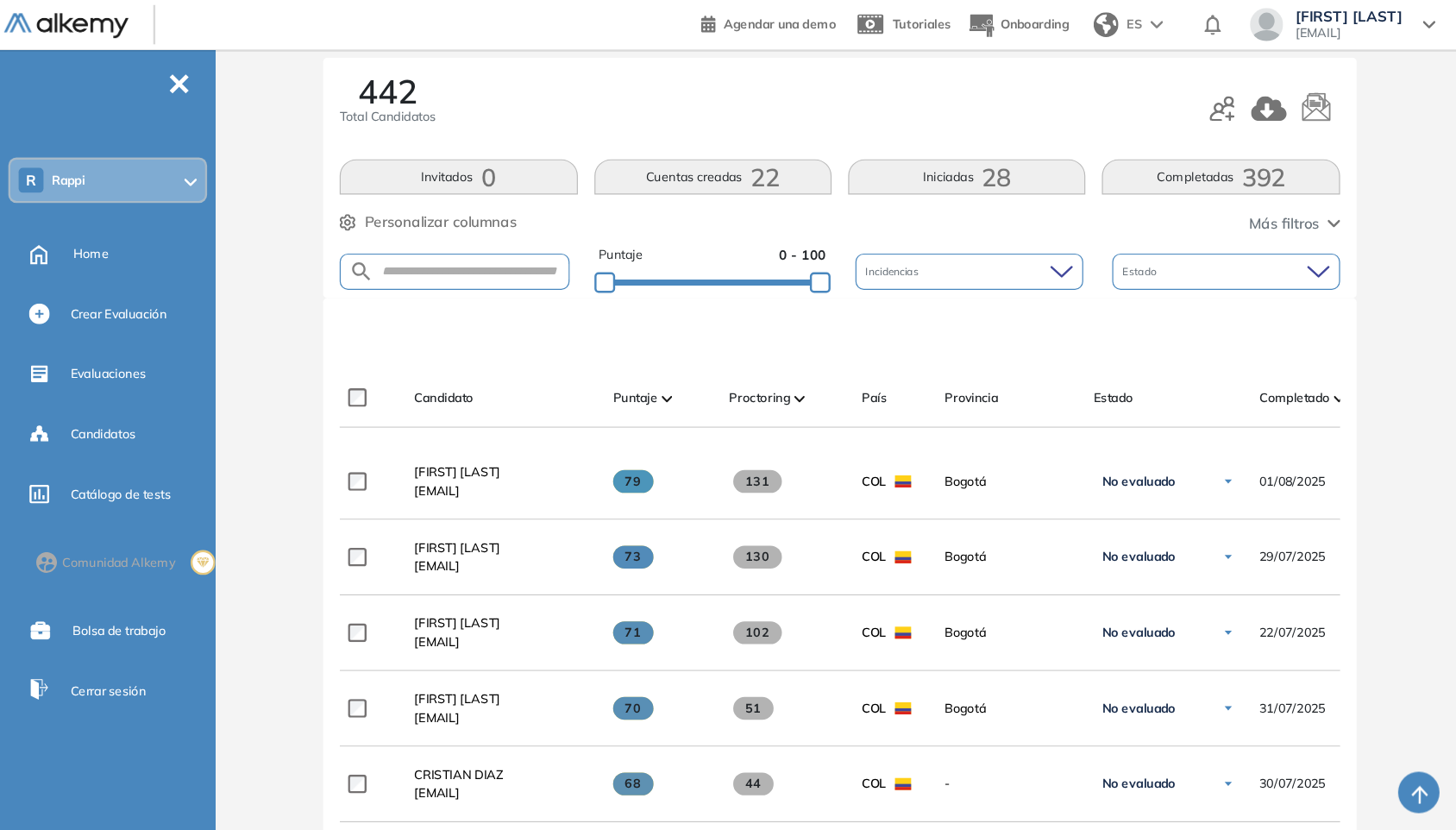 scroll, scrollTop: 200, scrollLeft: 0, axis: vertical 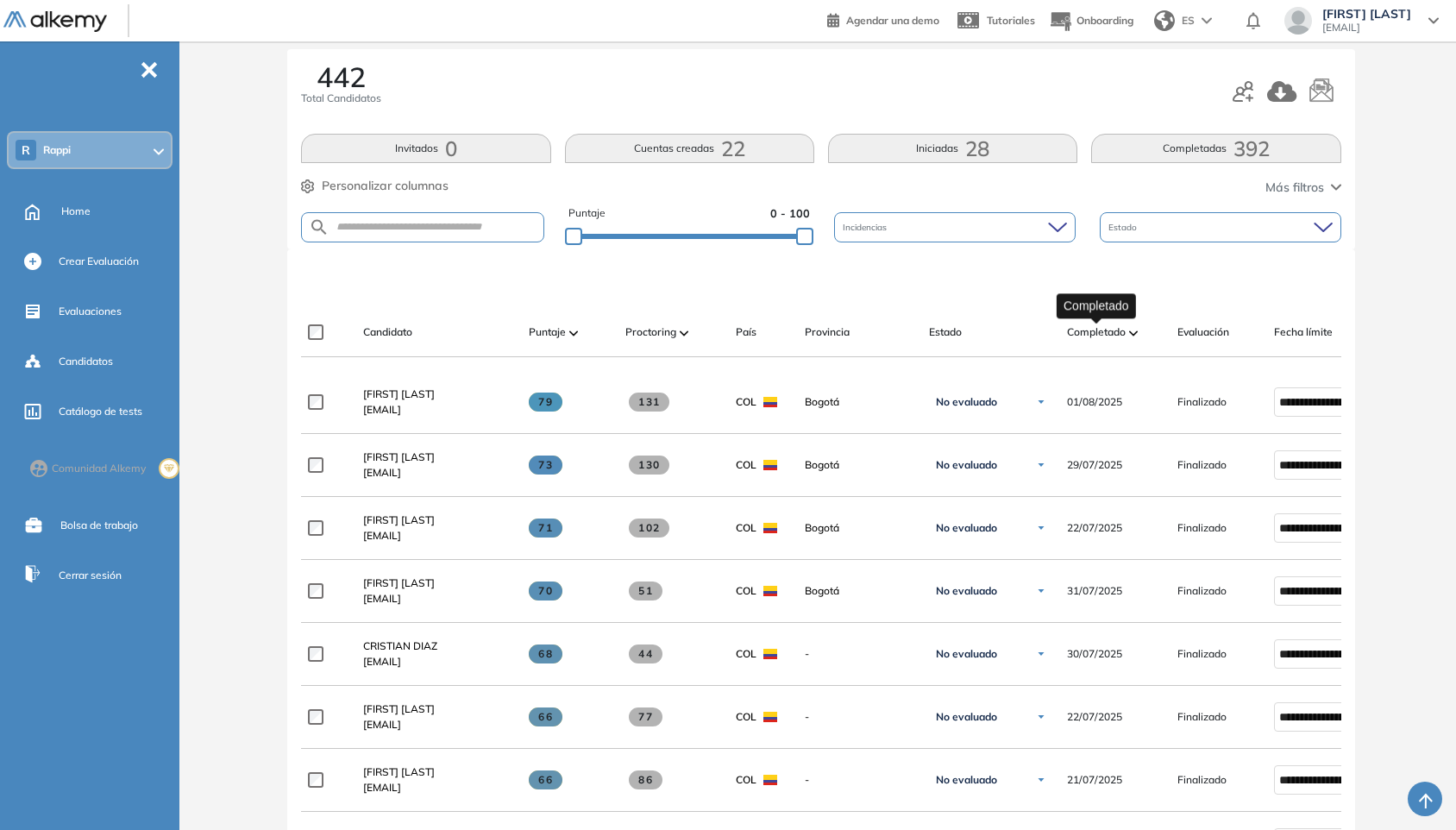 click on "Completado" at bounding box center [1096, 332] 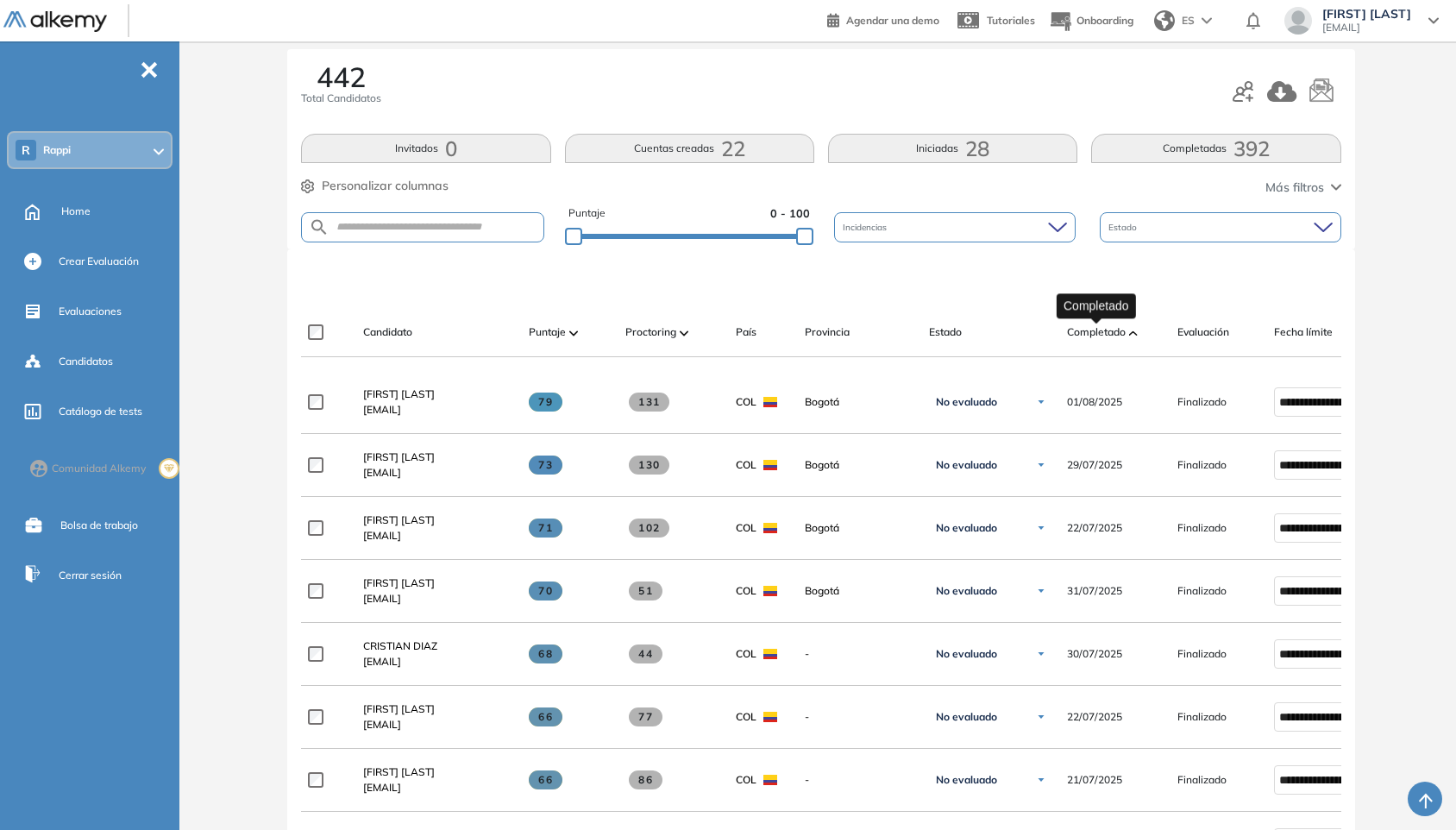 click on "Completado" at bounding box center (1096, 332) 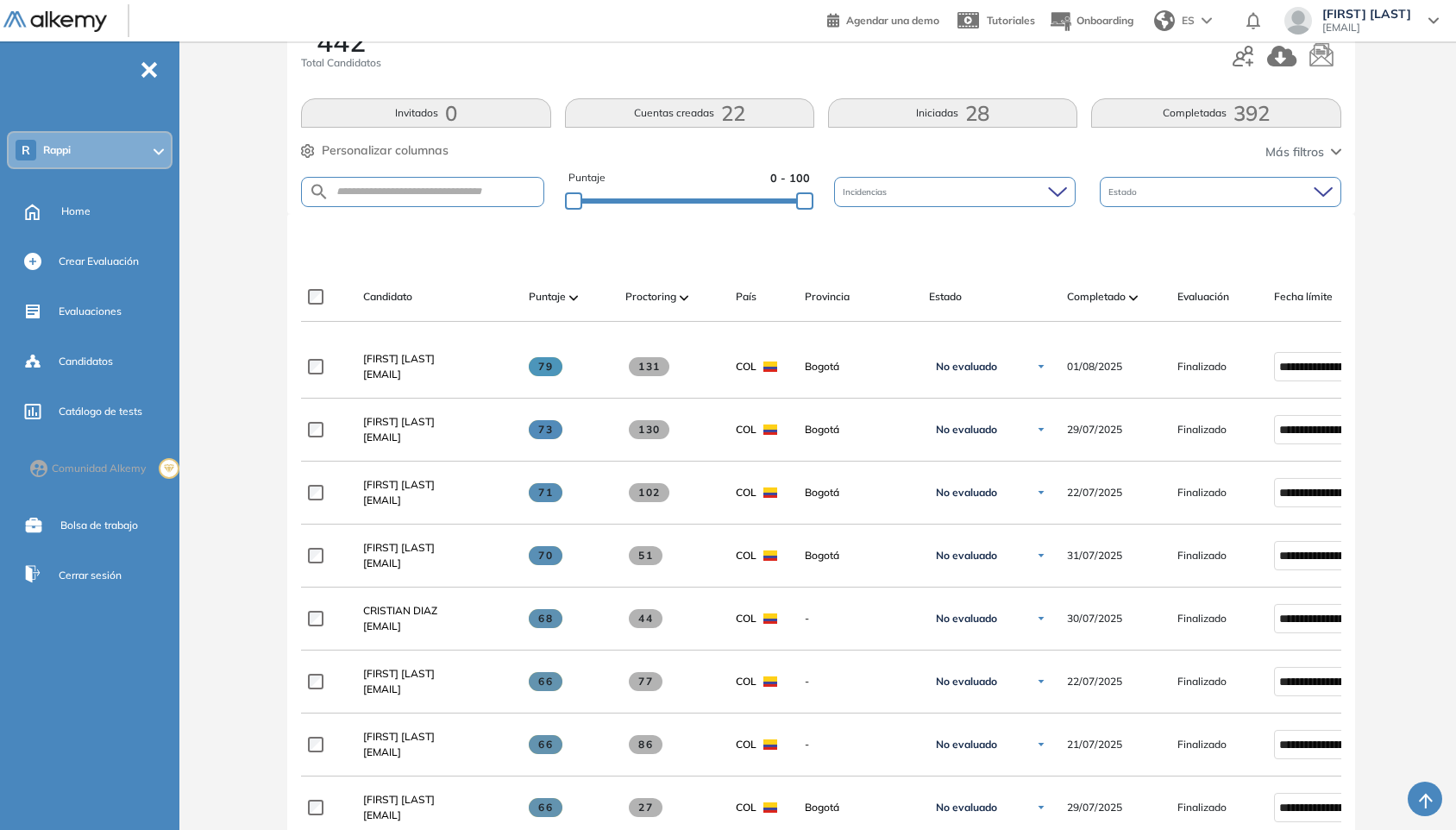 scroll, scrollTop: 200, scrollLeft: 0, axis: vertical 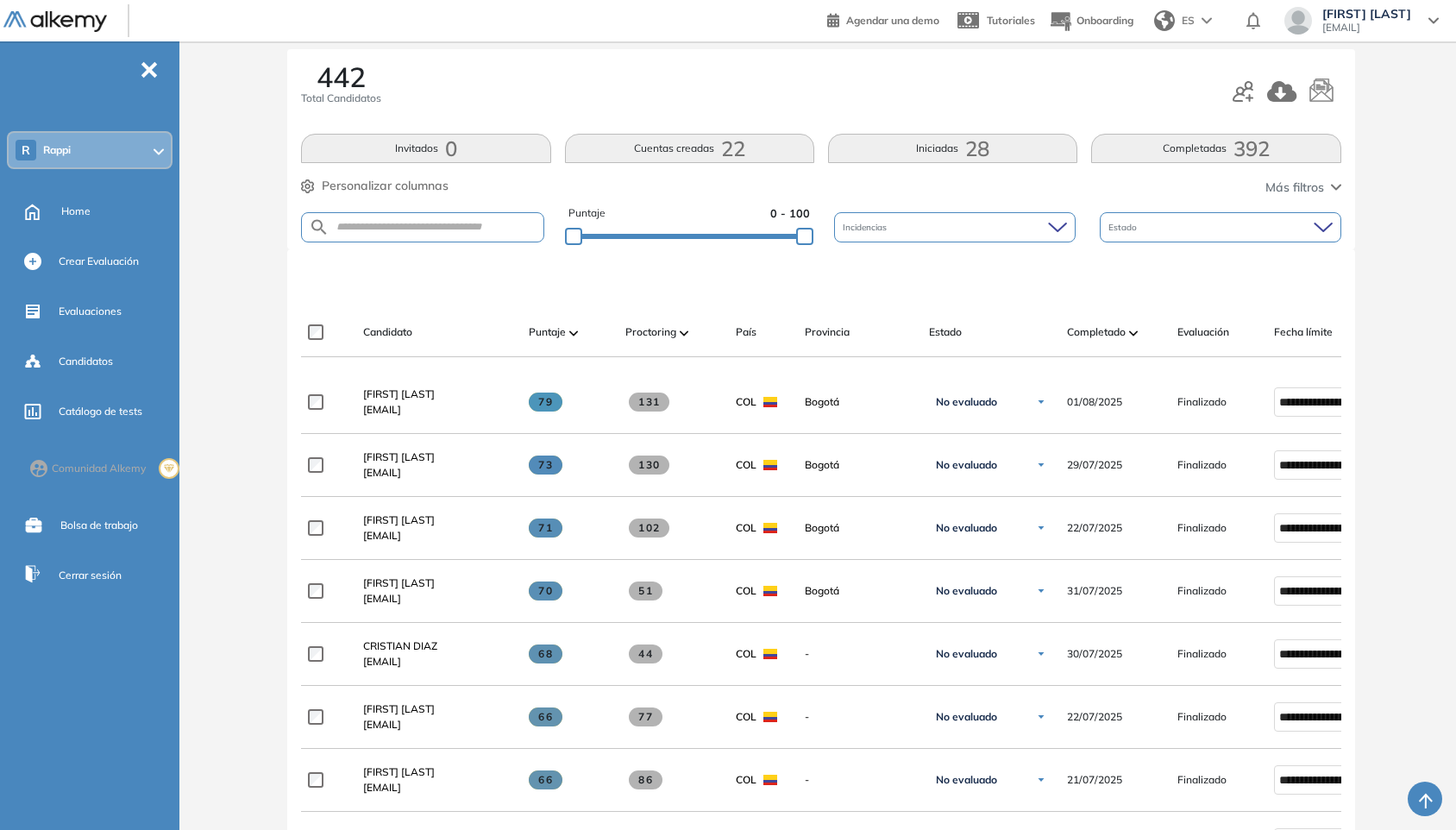 click at bounding box center (423, 227) 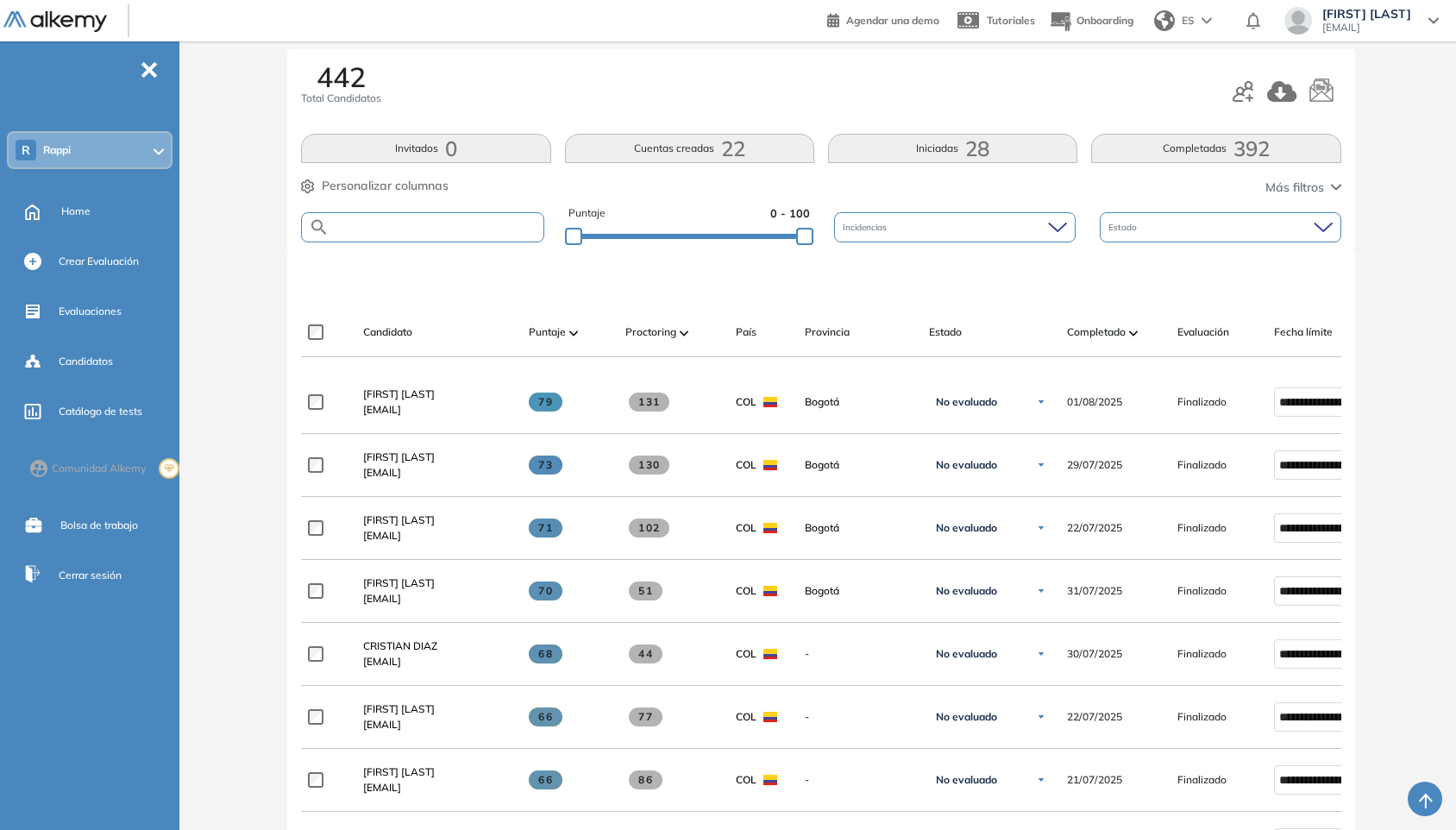 click at bounding box center [436, 227] 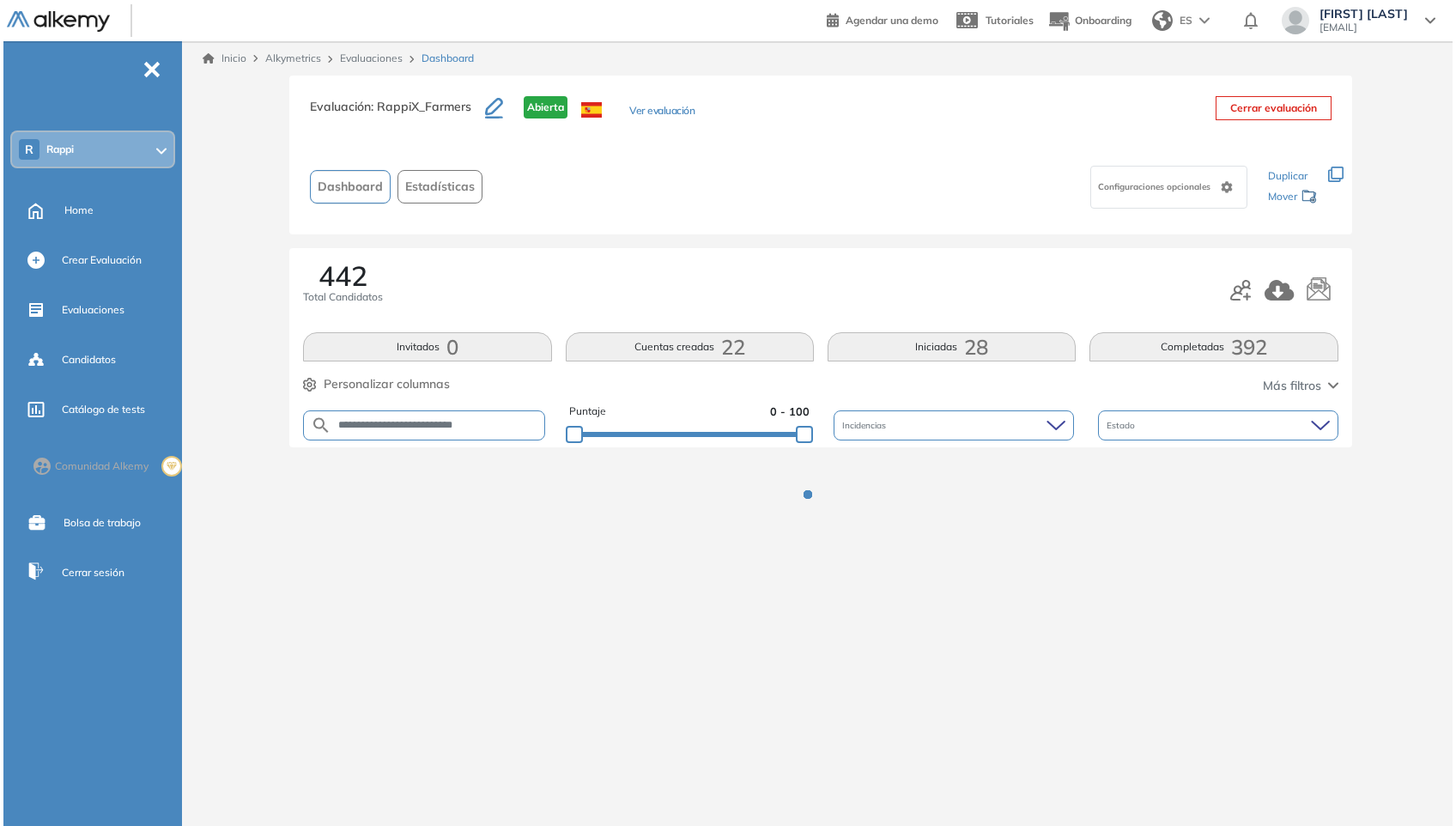 scroll, scrollTop: 0, scrollLeft: 0, axis: both 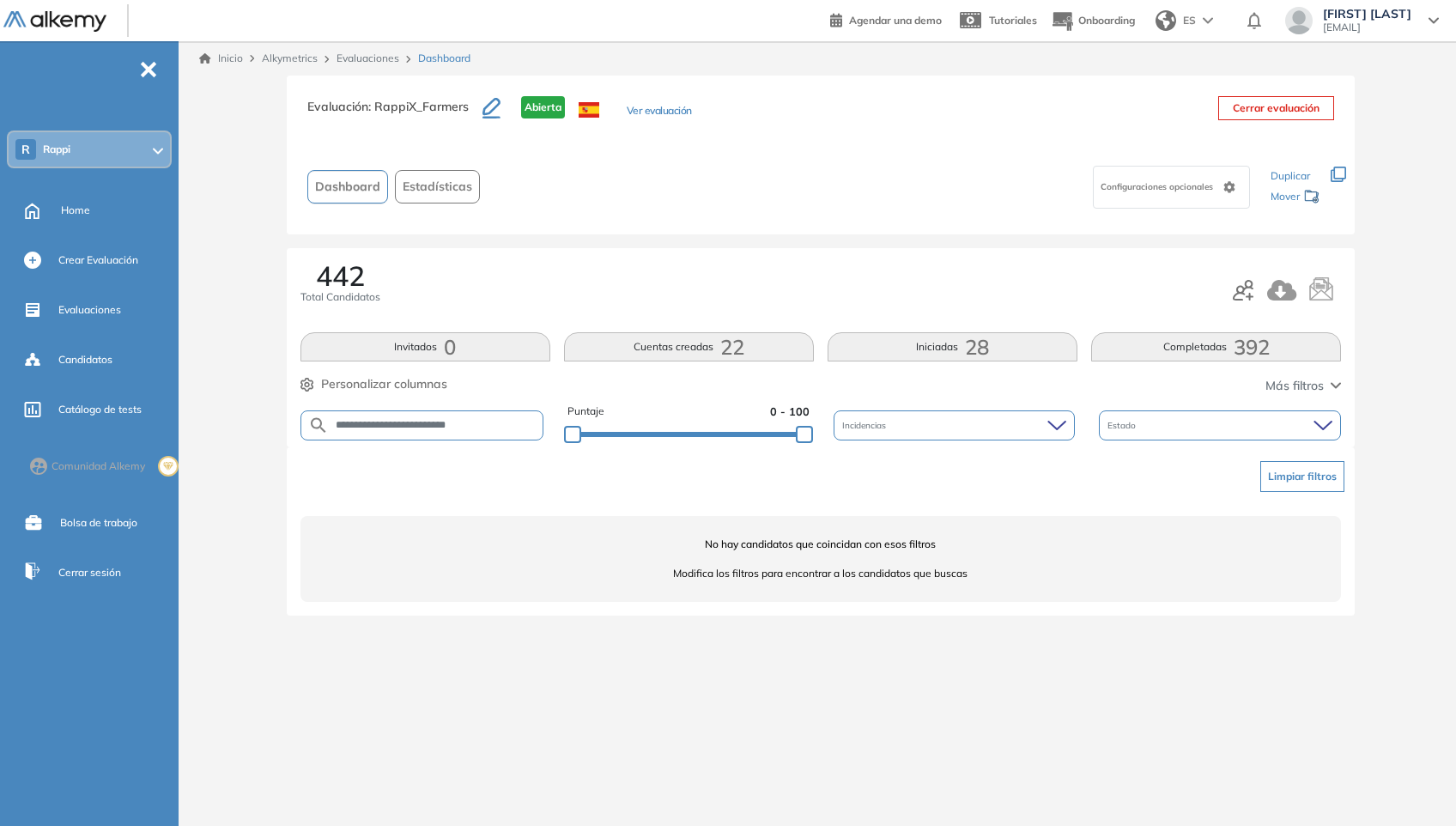 type on "**********" 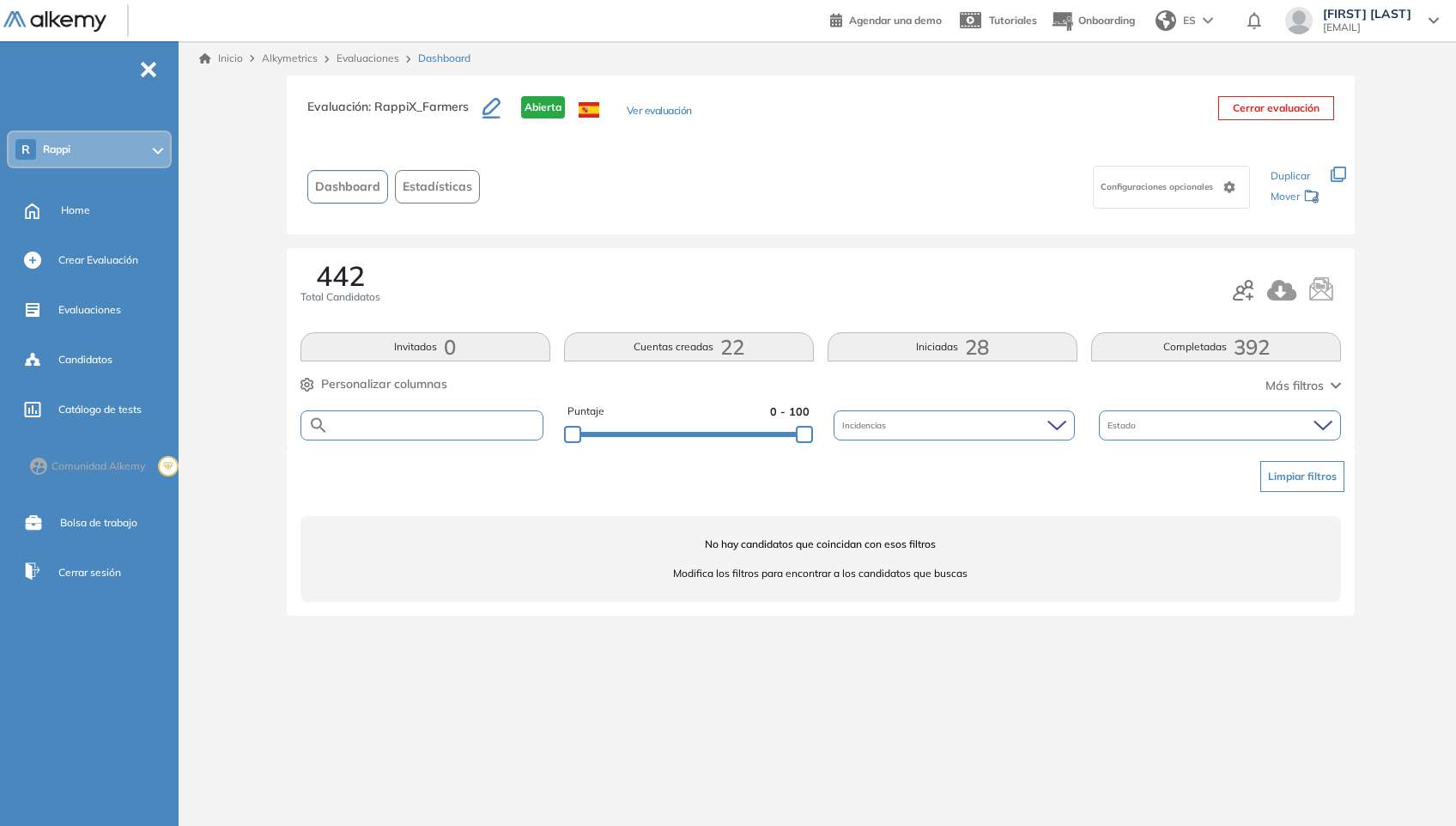paste on "**********" 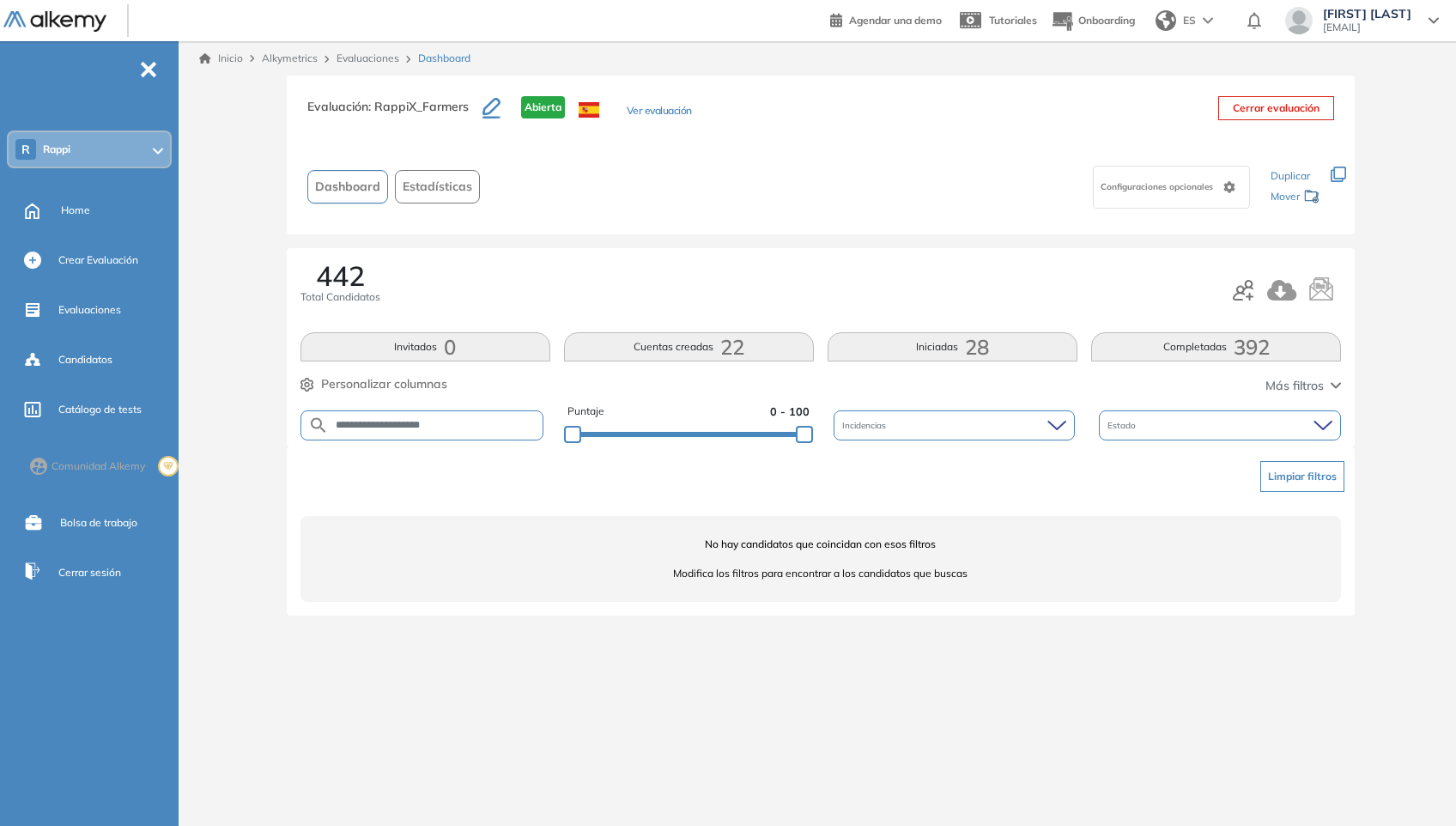 type on "**********" 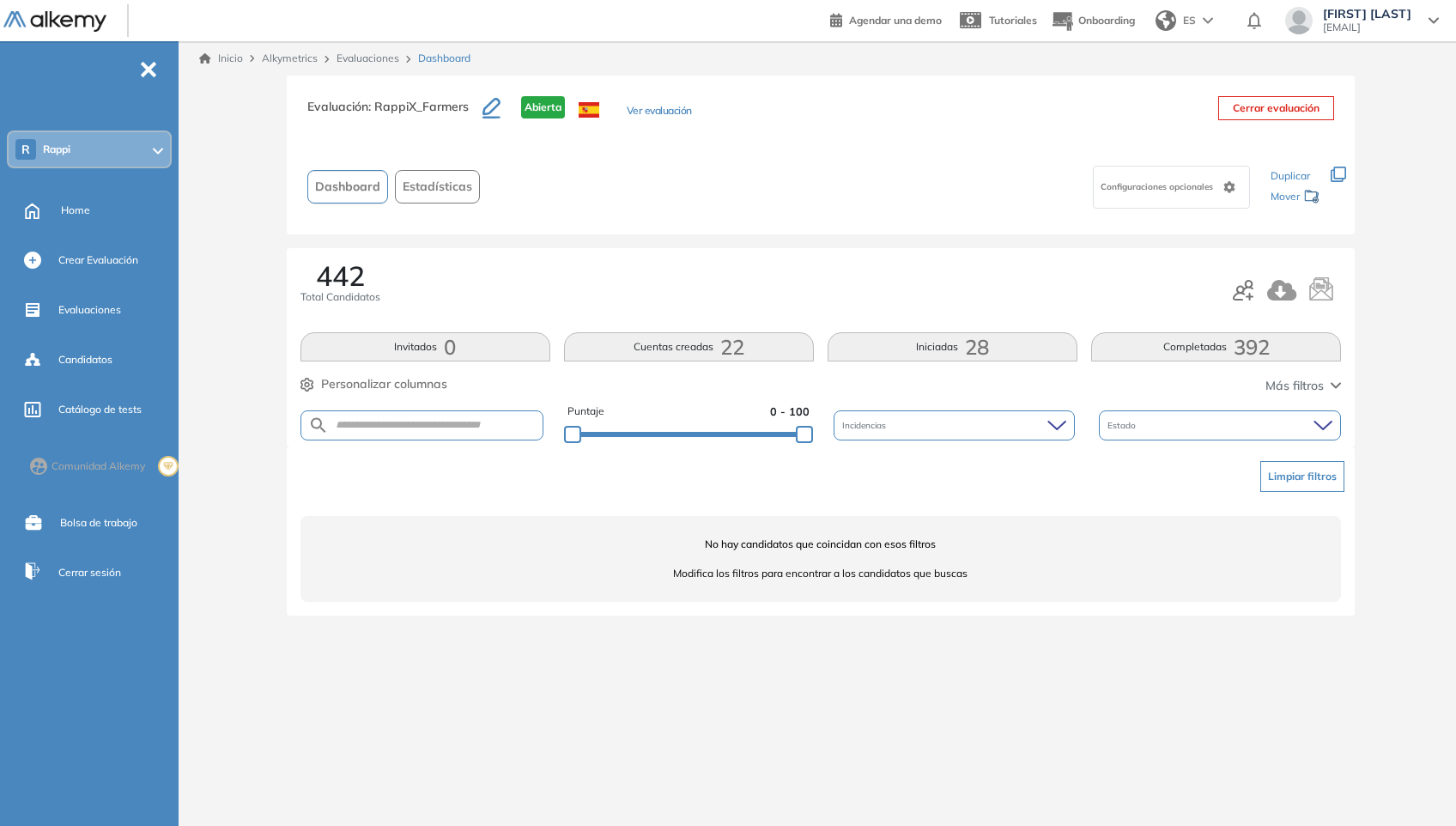 drag, startPoint x: 434, startPoint y: 414, endPoint x: 423, endPoint y: 417, distance: 11.401754 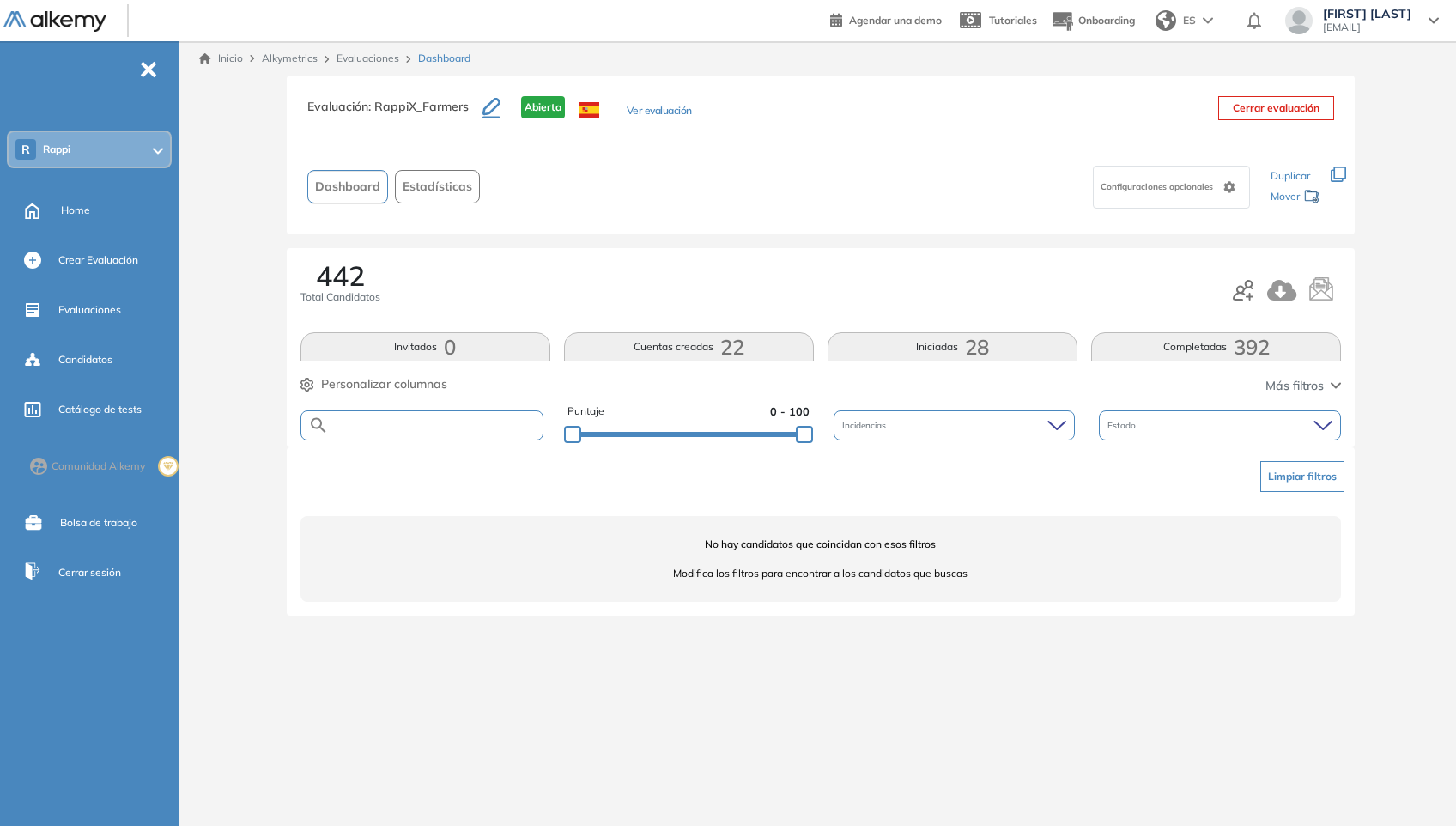 click at bounding box center (435, 425) 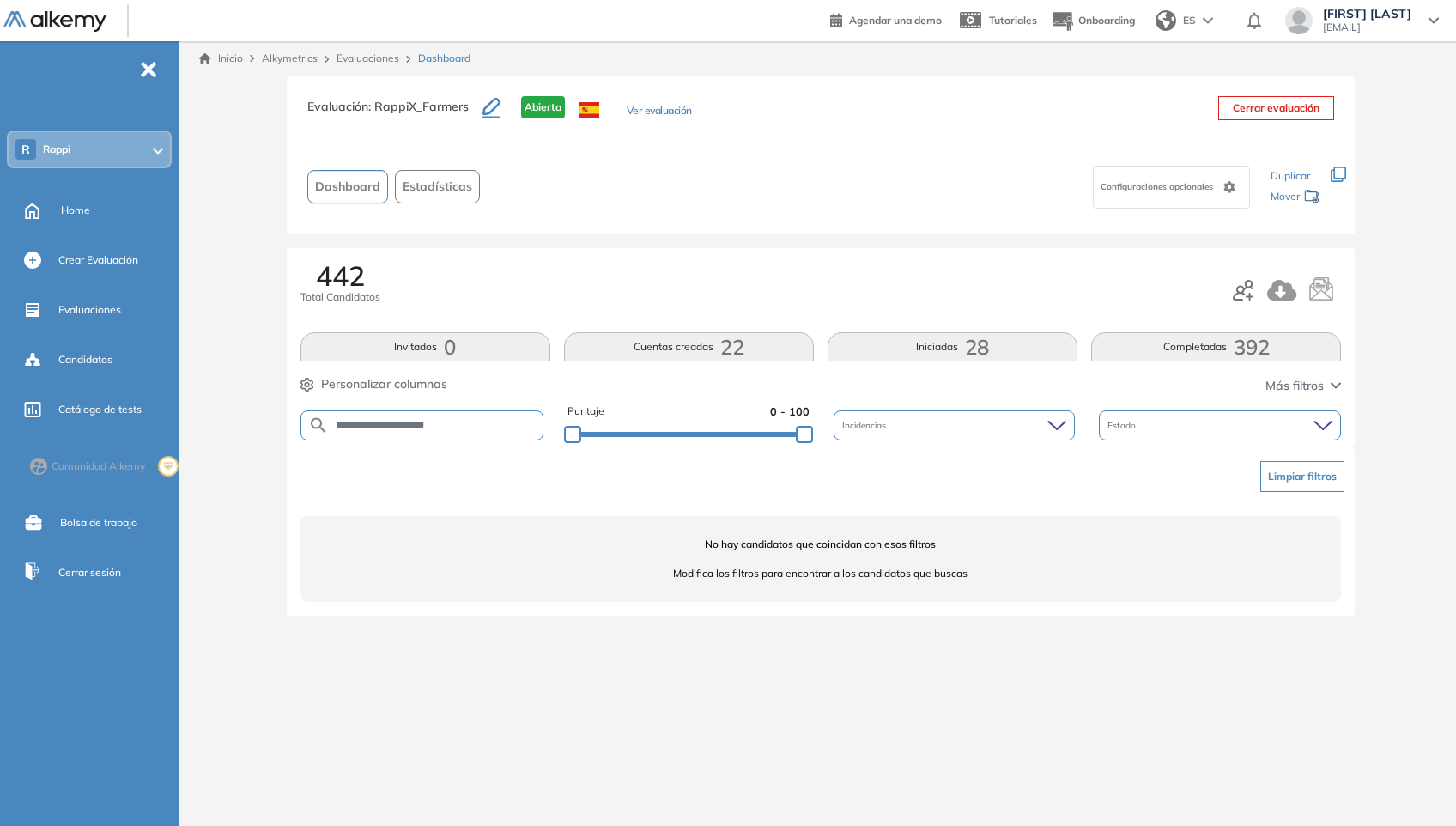 type on "**********" 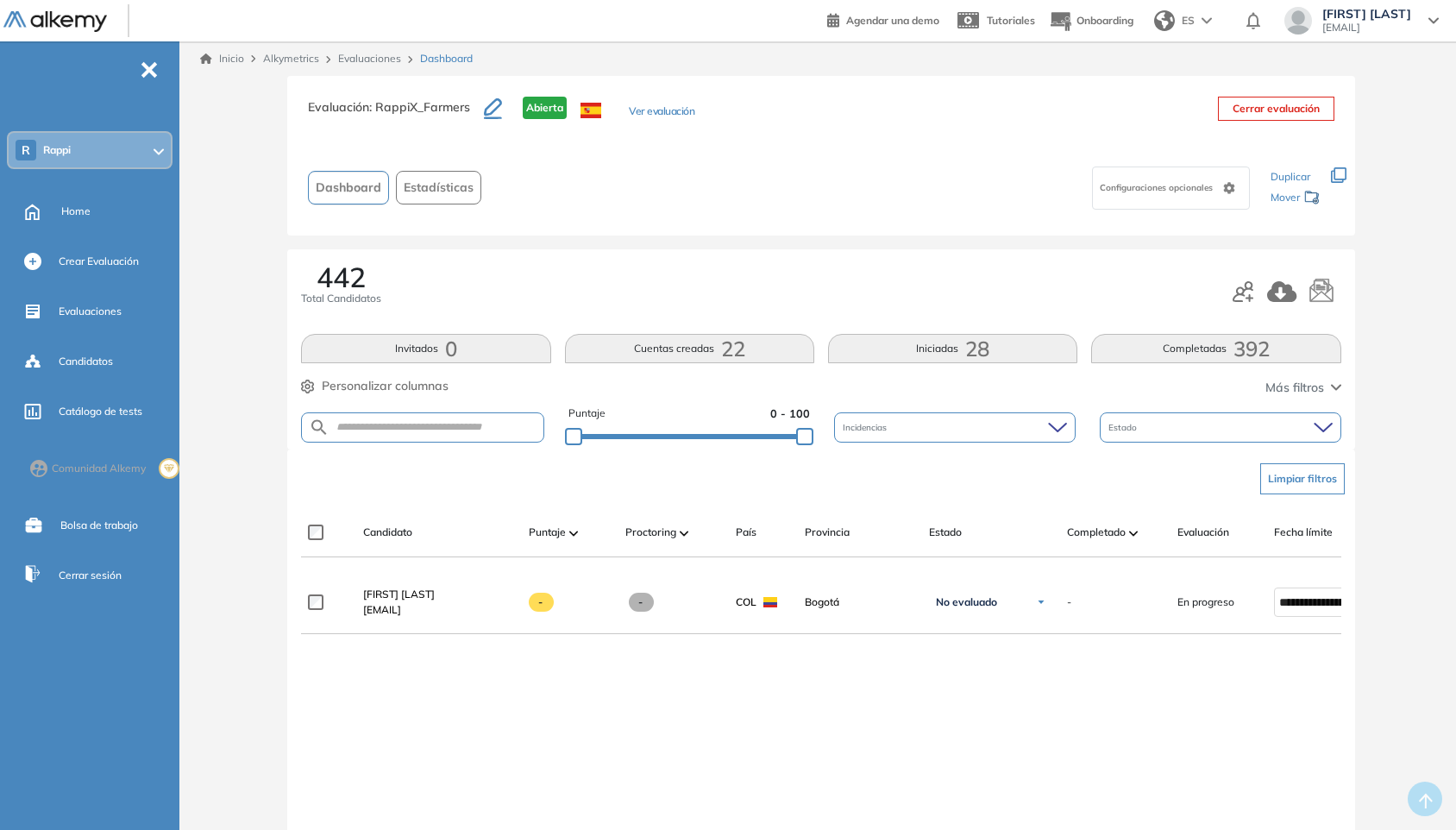 click at bounding box center (423, 427) 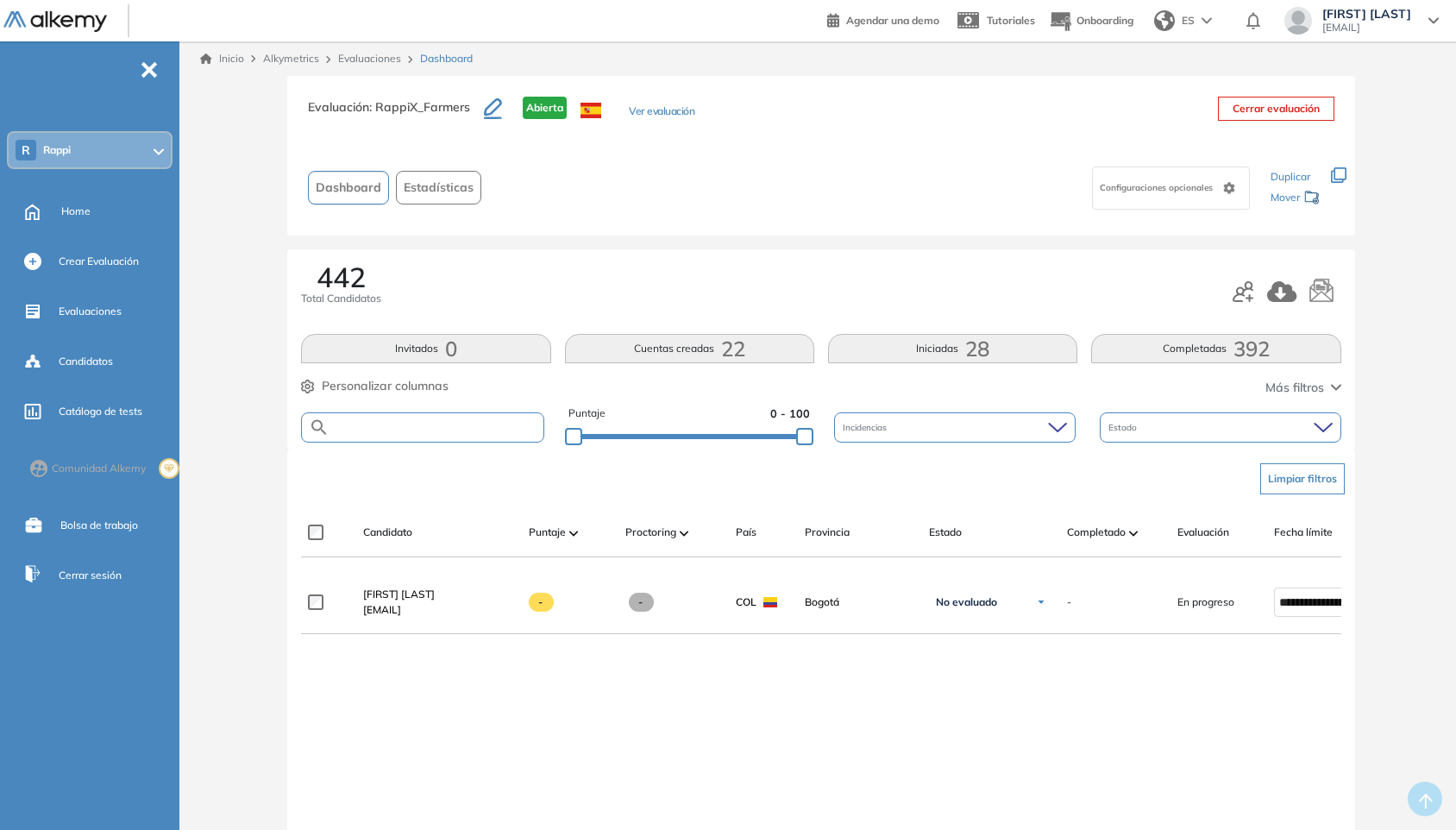 click at bounding box center (436, 427) 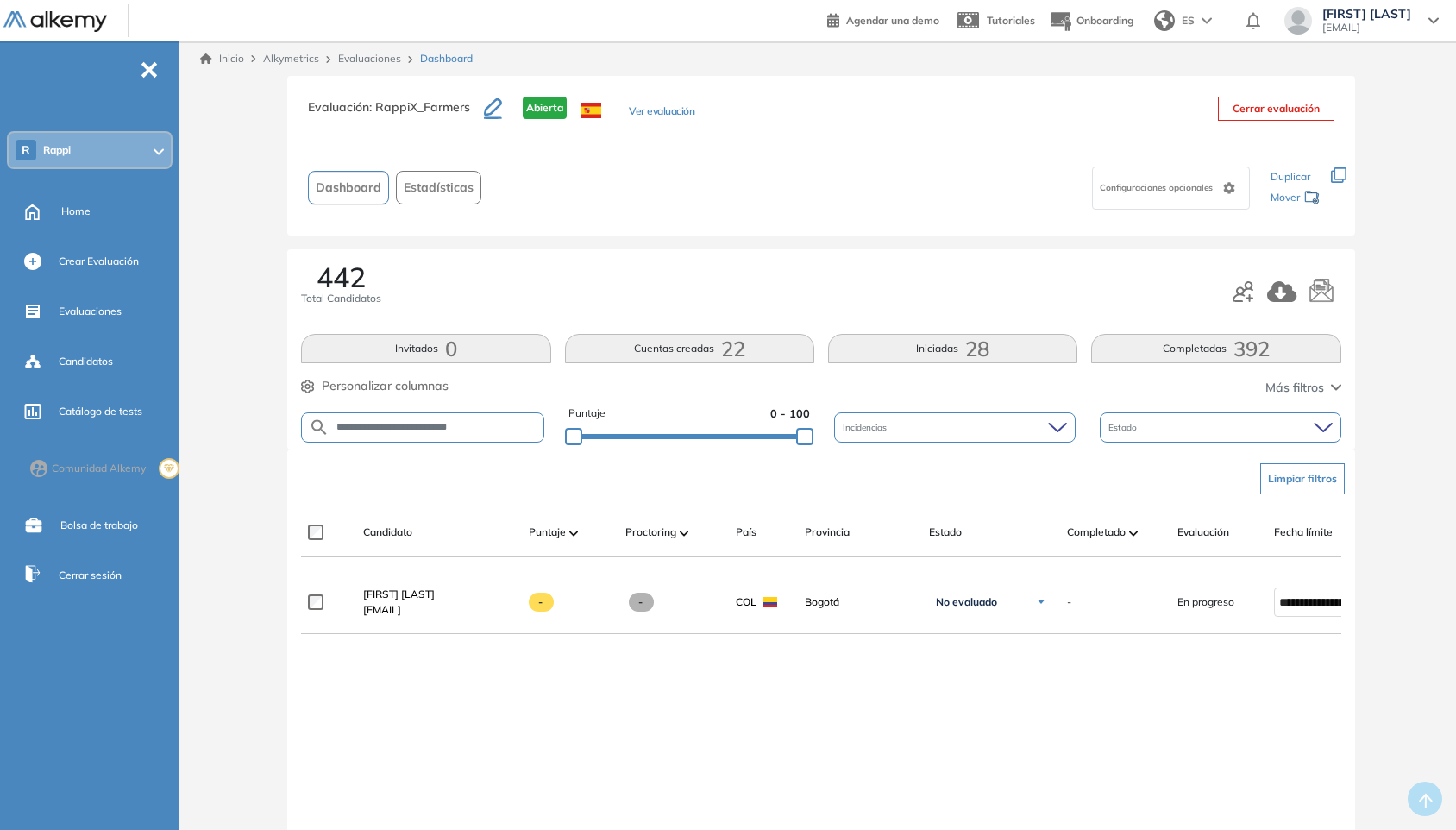 type on "**********" 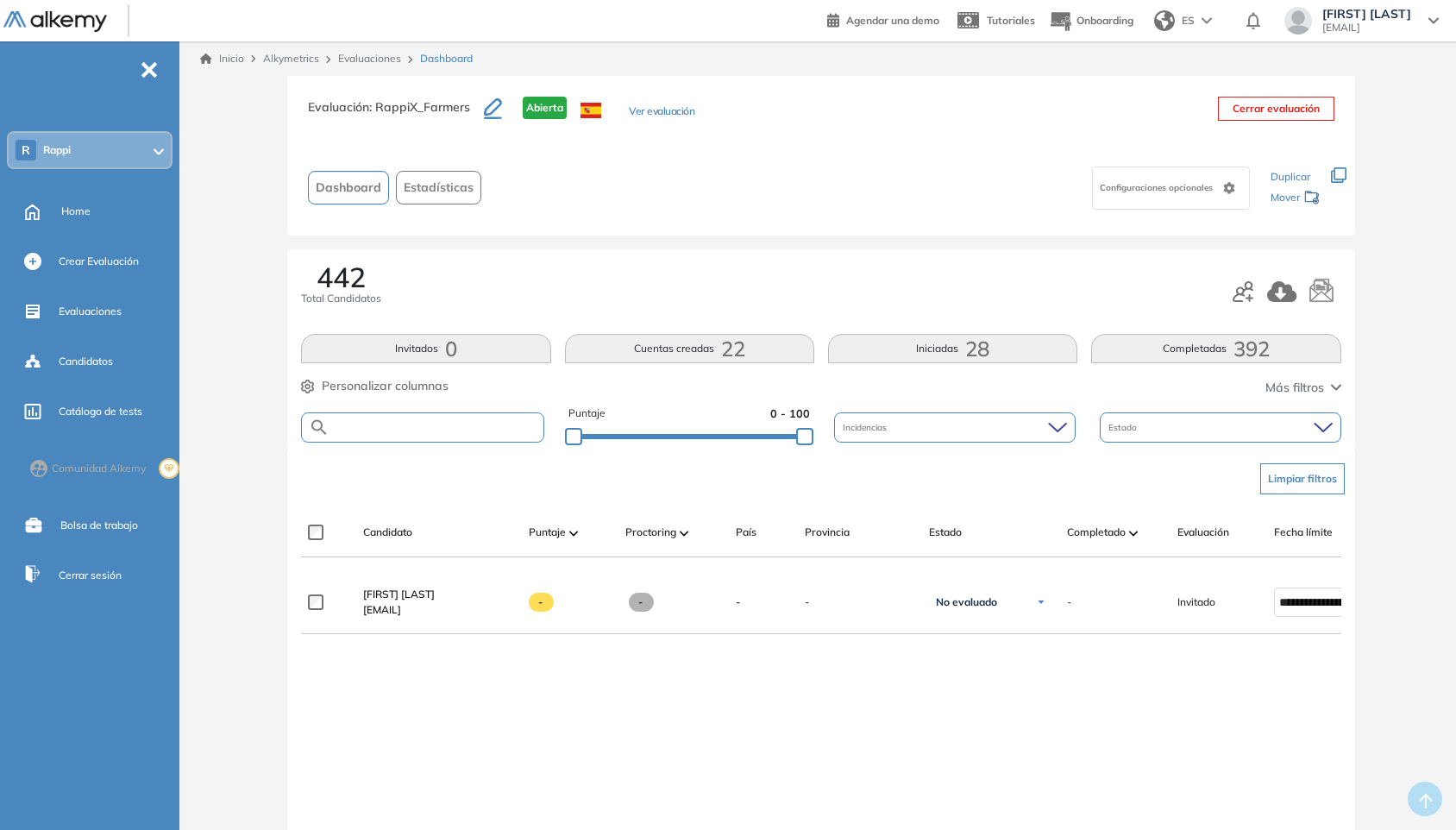 paste on "**********" 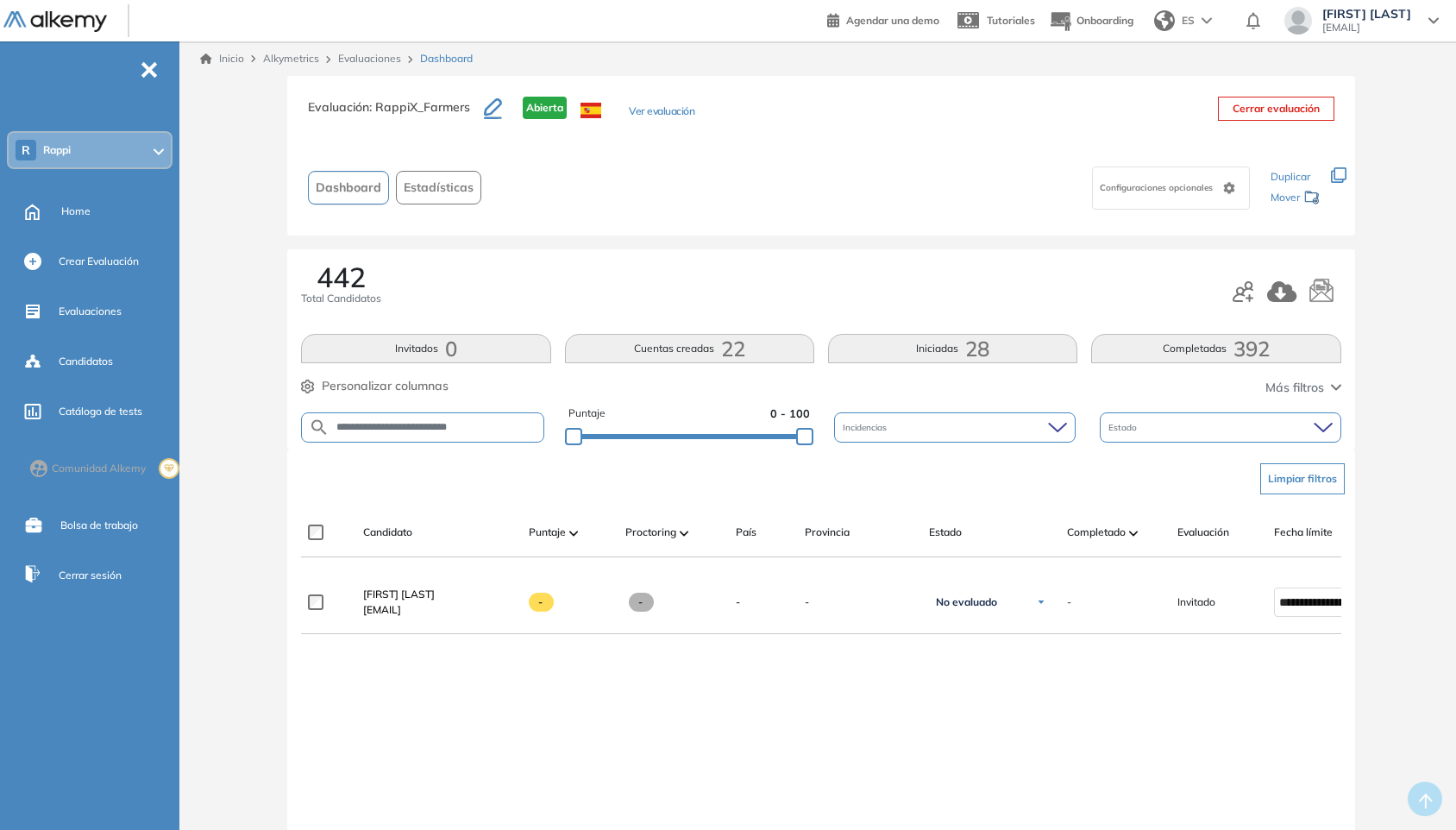 type on "**********" 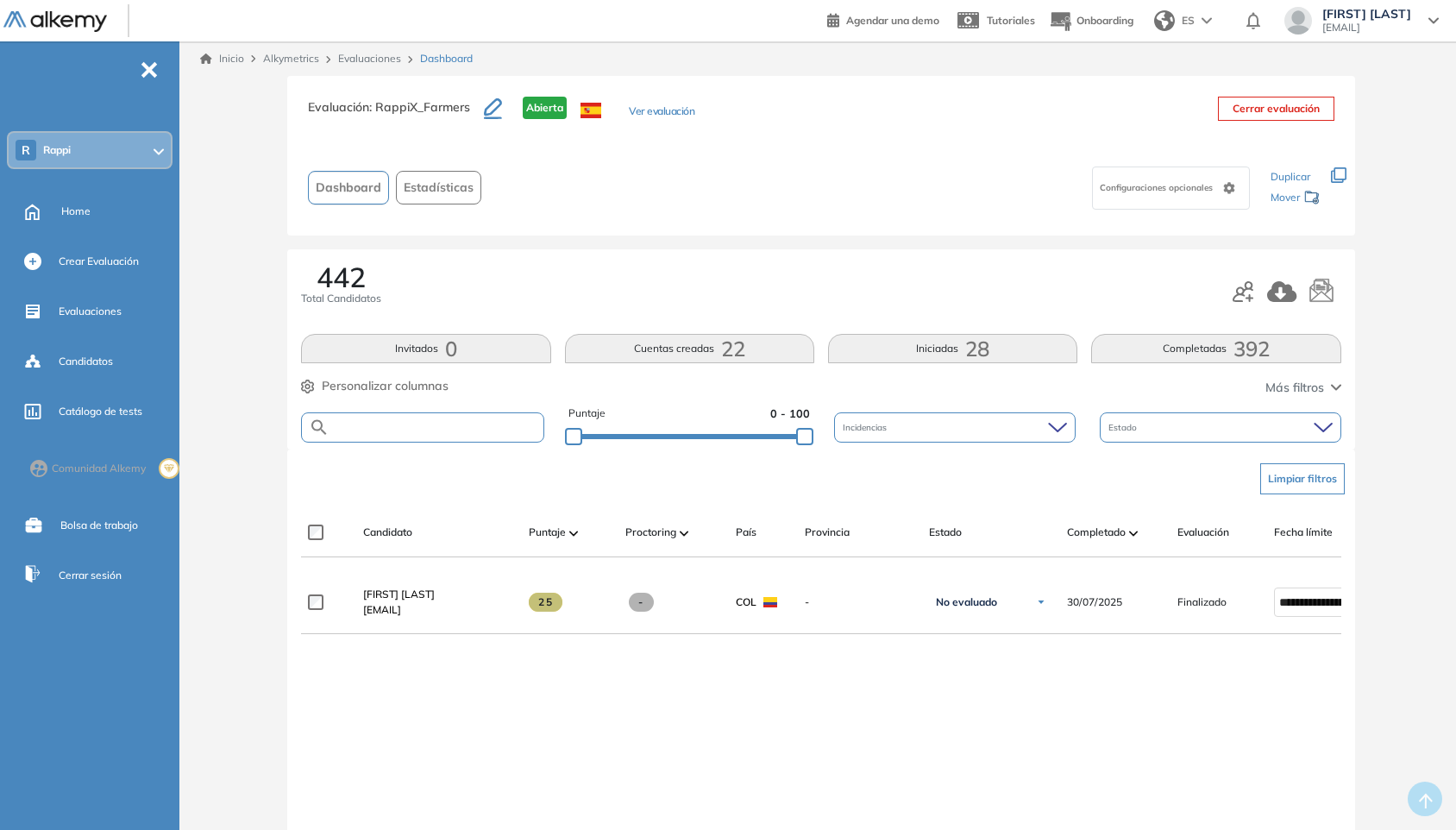 paste on "**********" 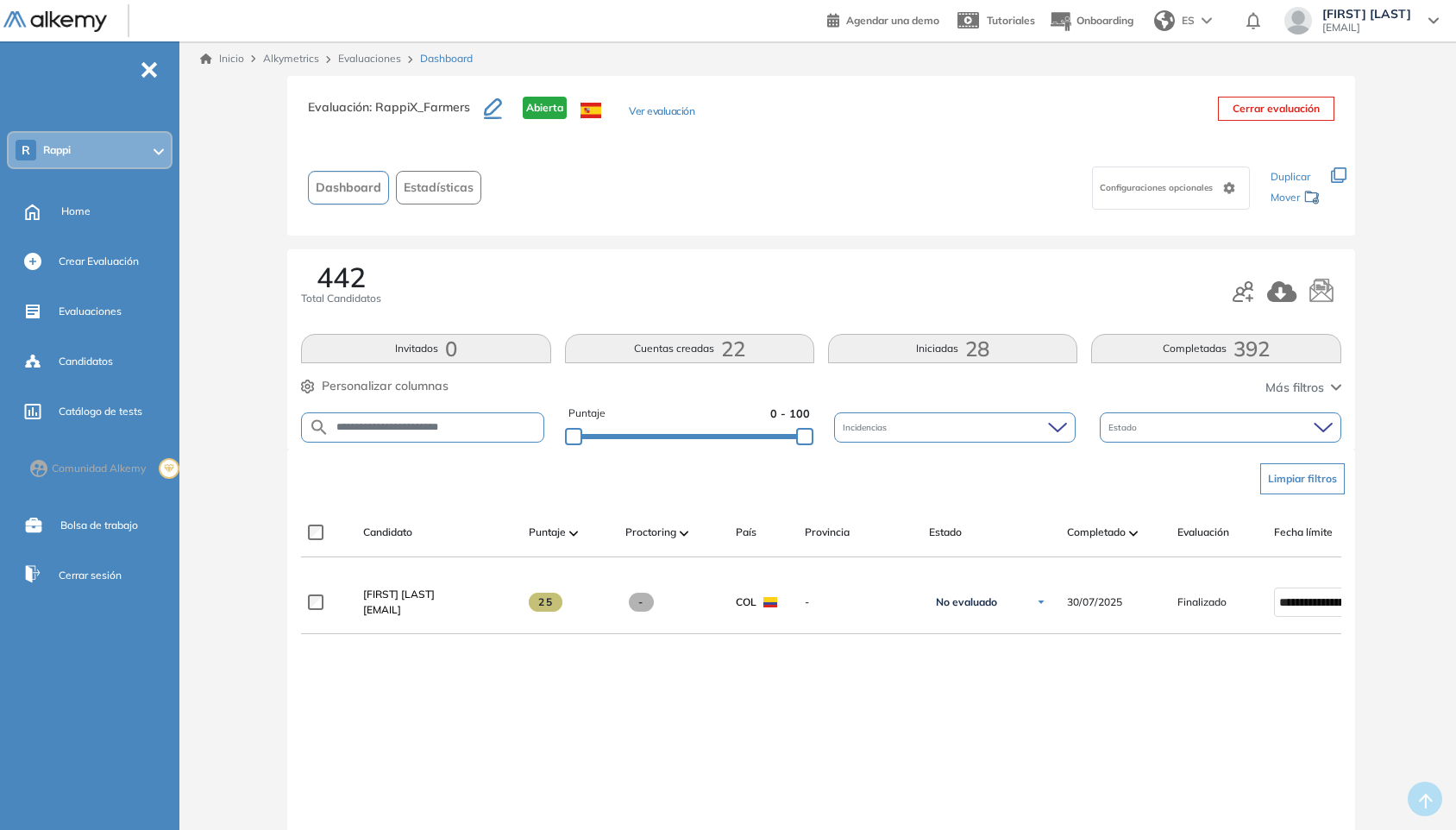 type on "**********" 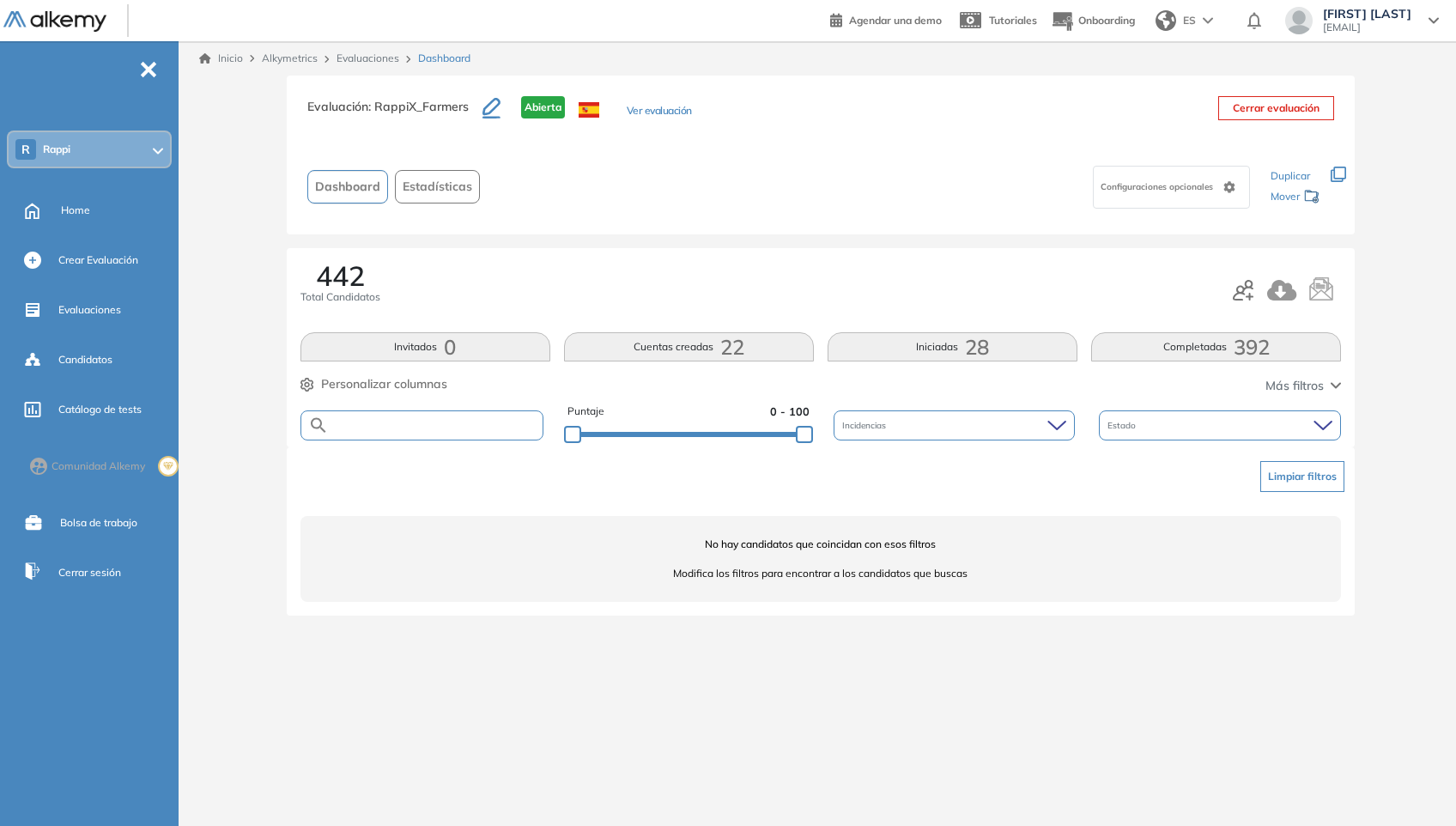 click at bounding box center (435, 425) 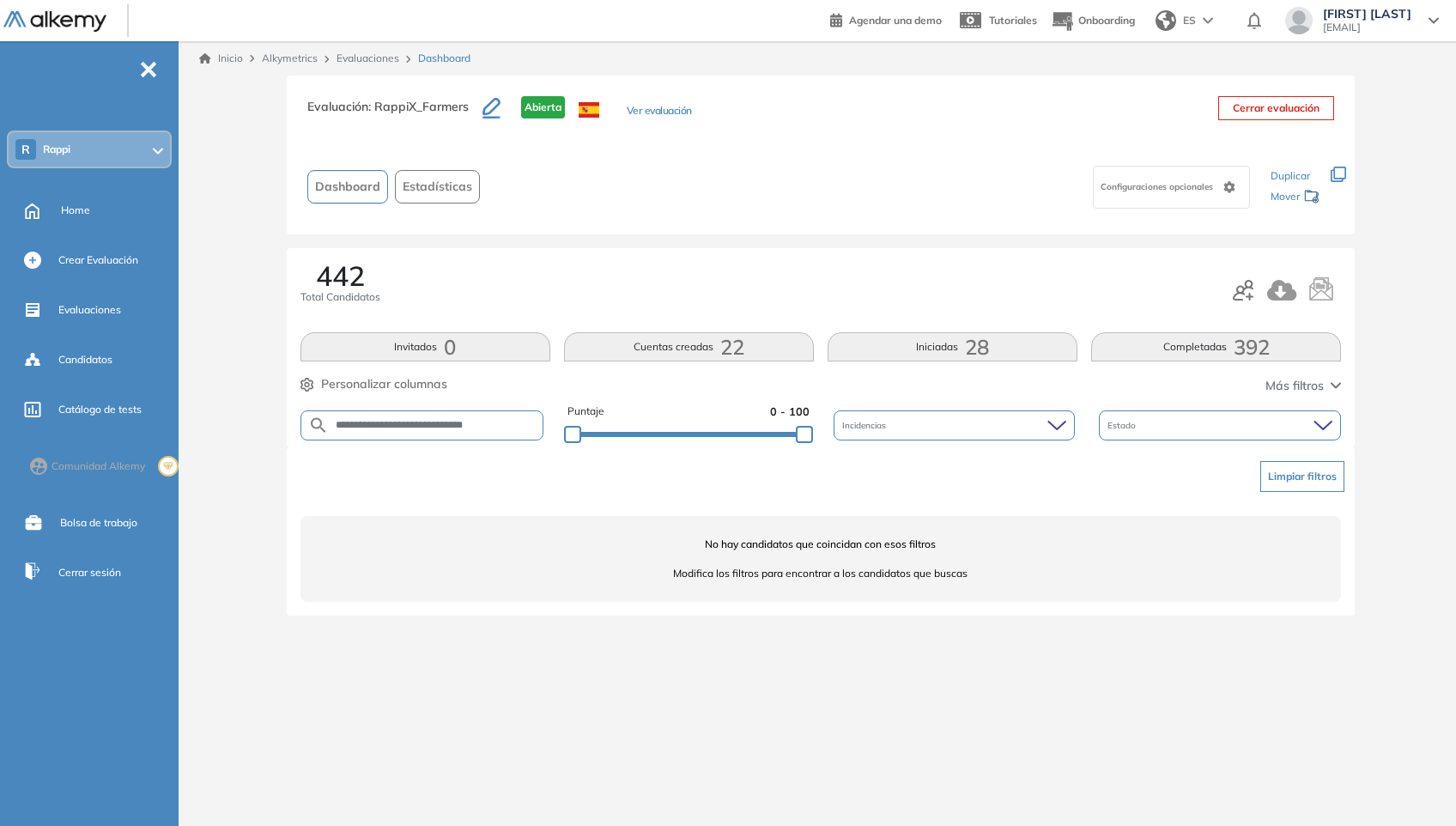 type on "**********" 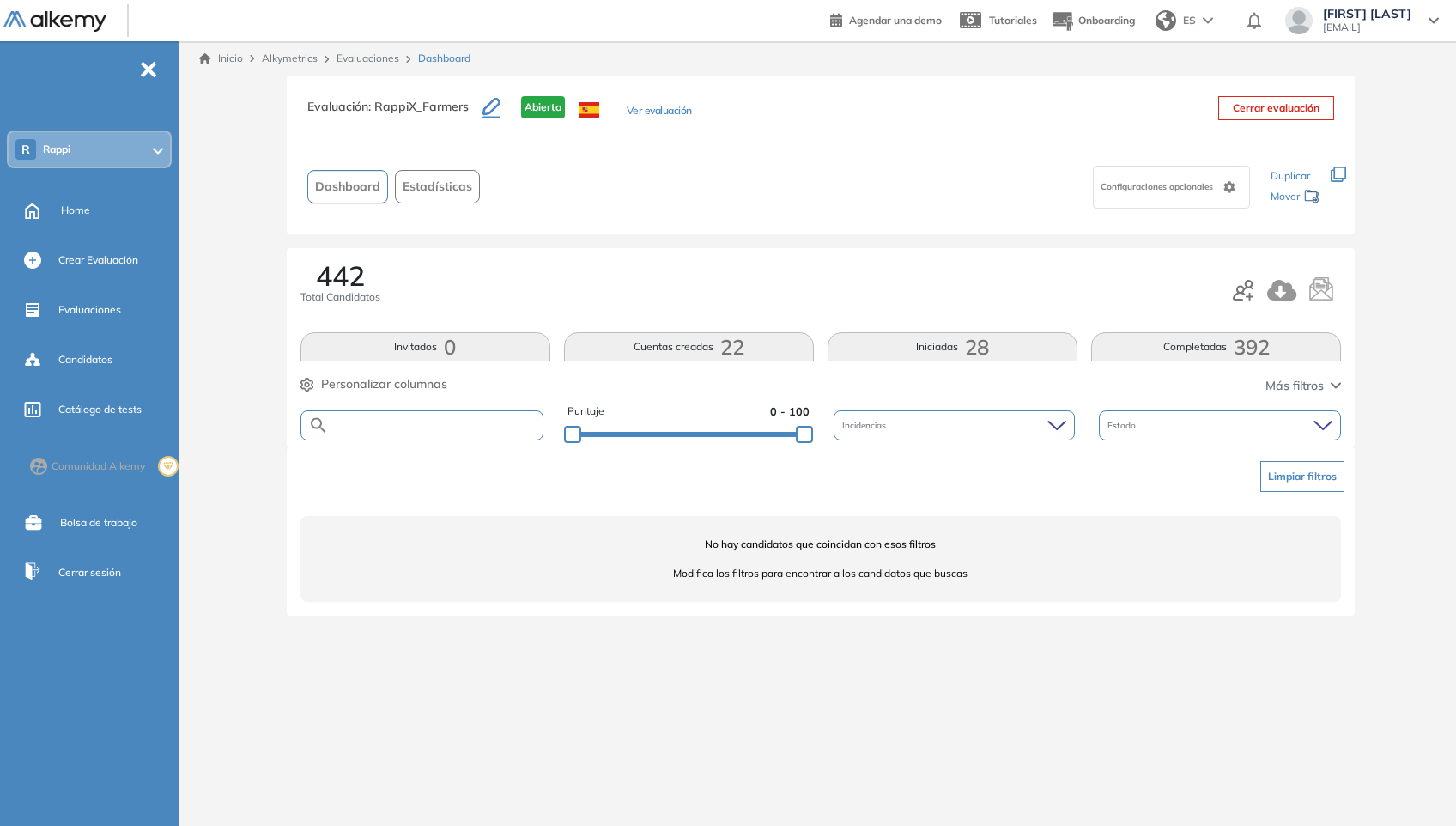 paste on "**********" 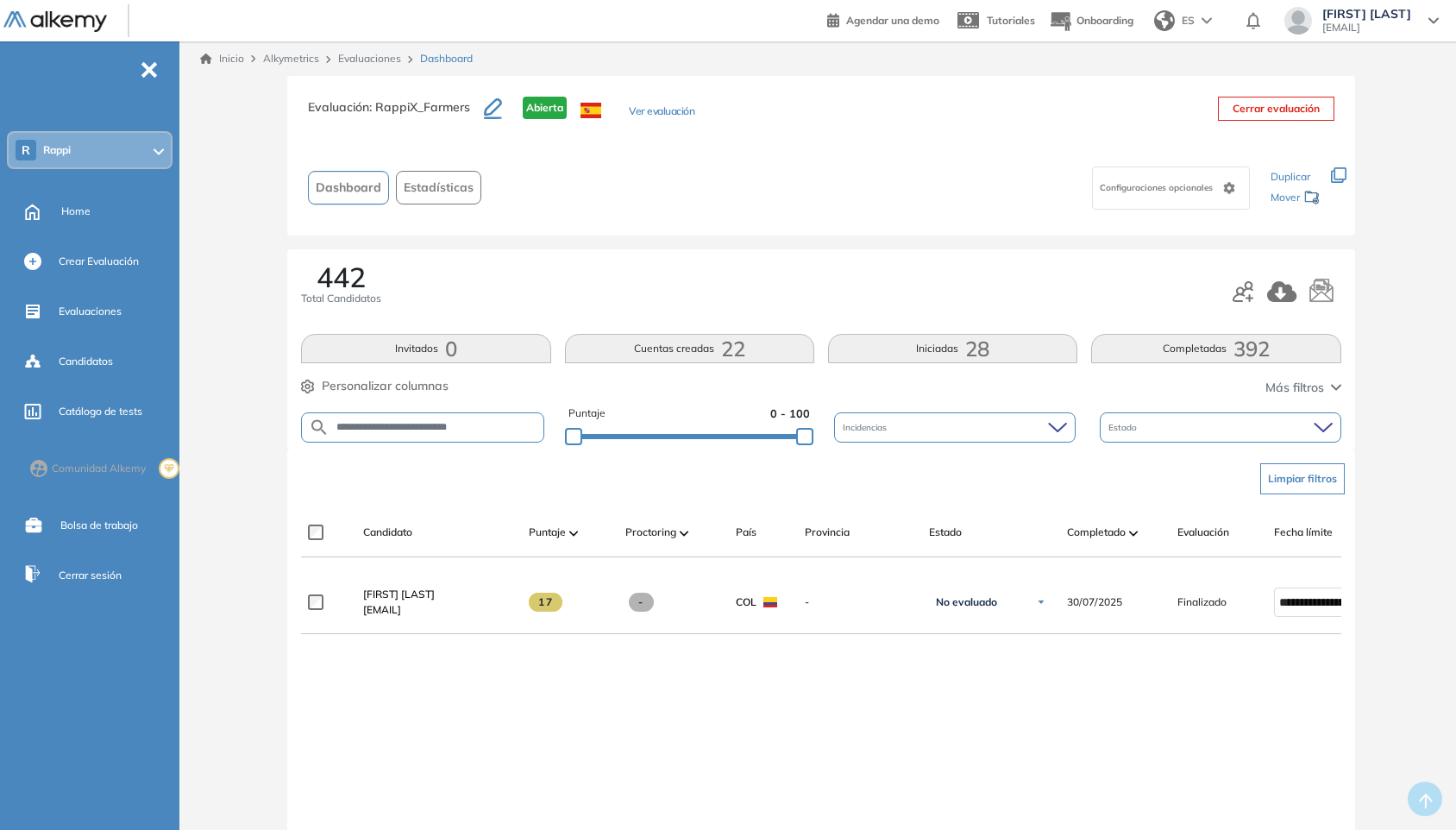type on "**********" 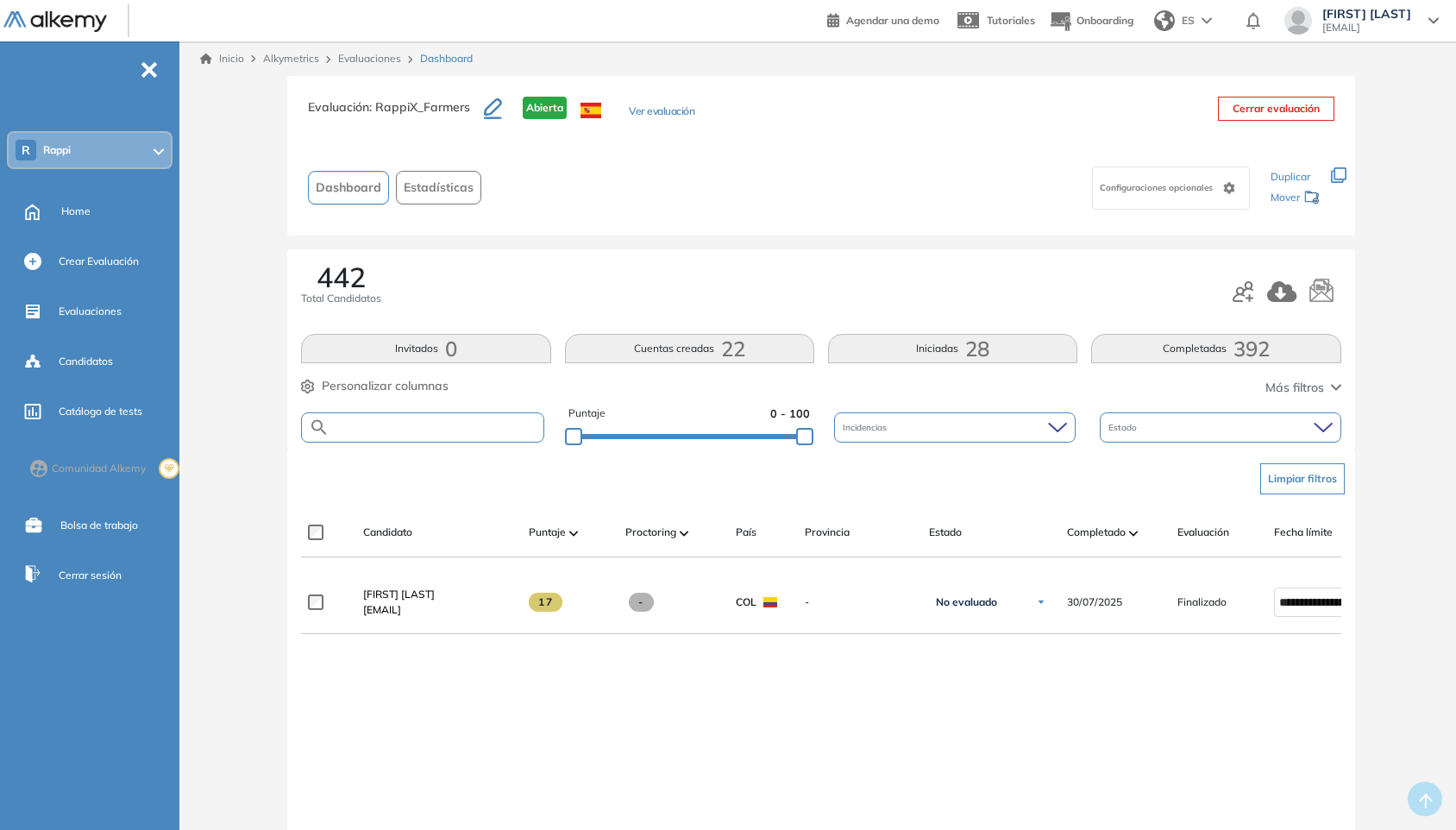 paste on "**********" 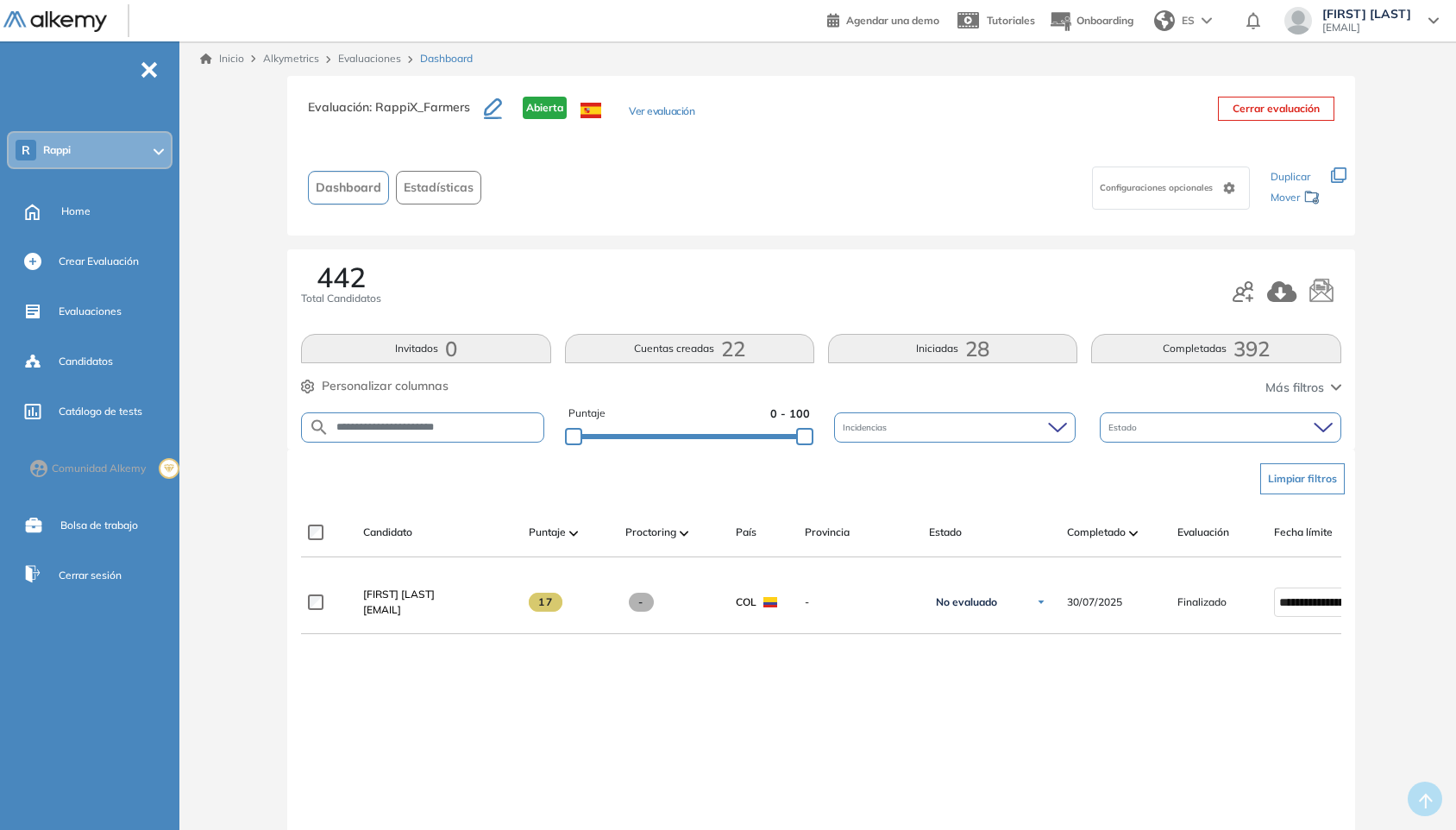 type on "**********" 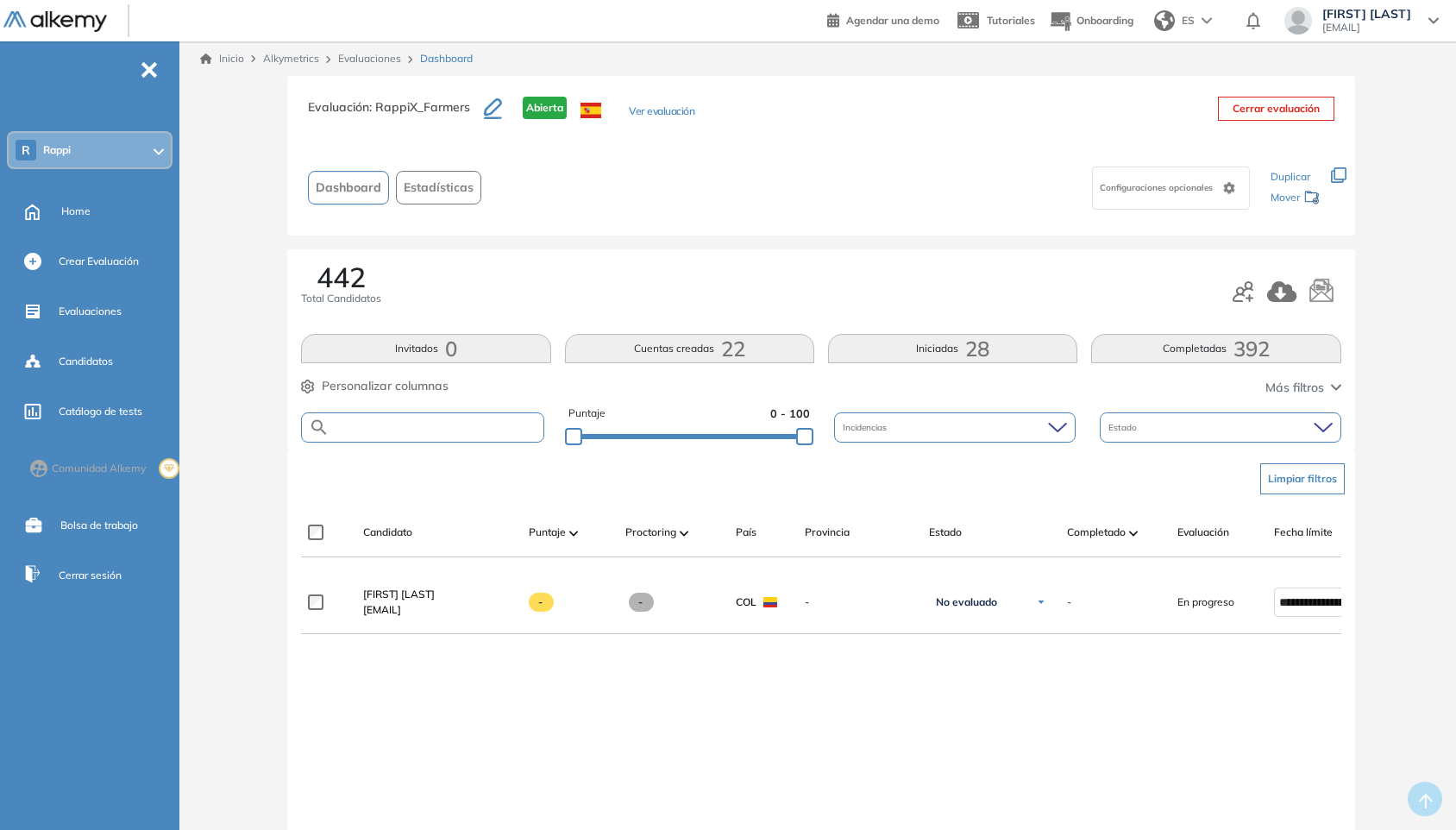 paste on "**********" 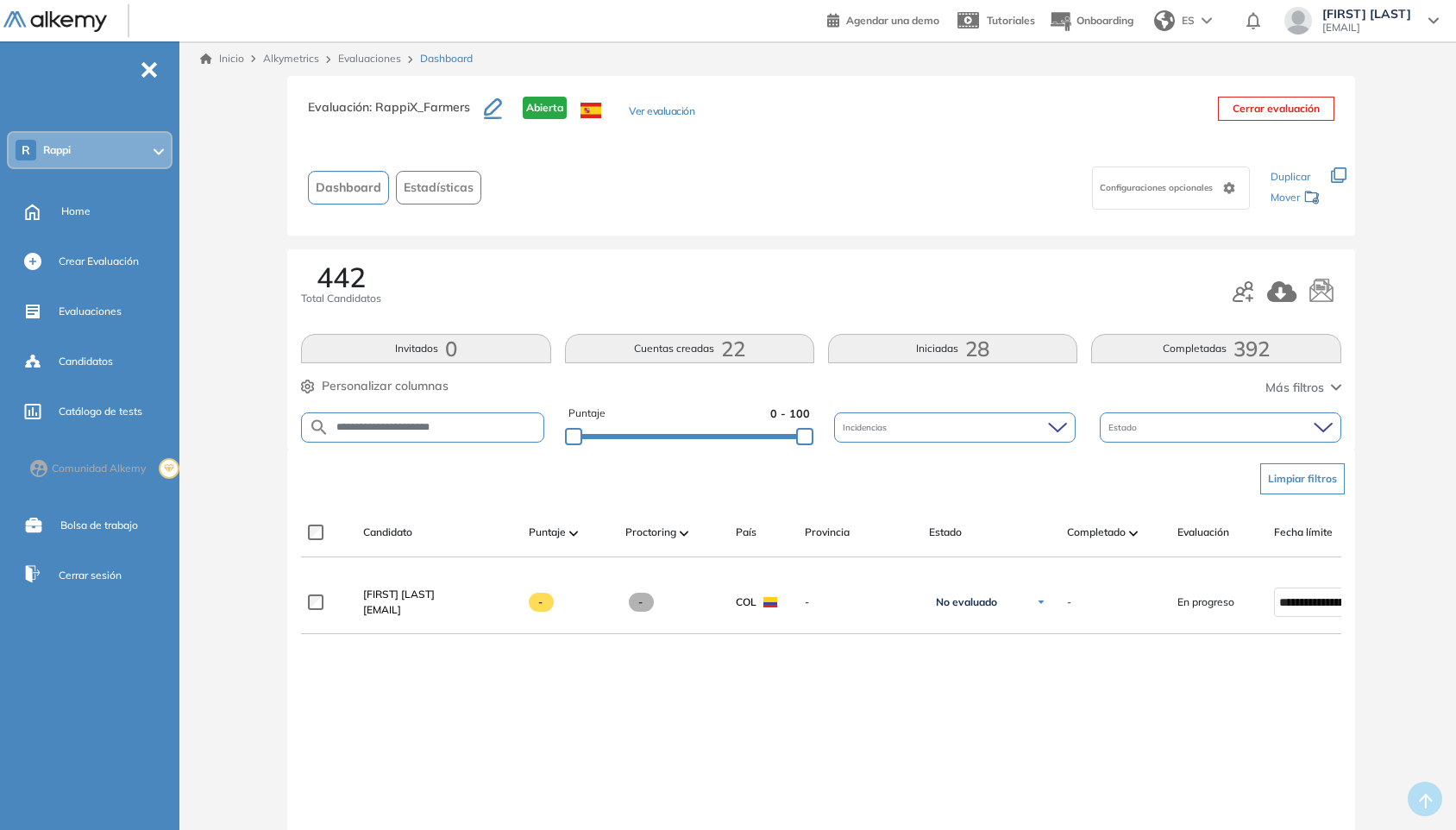 type on "**********" 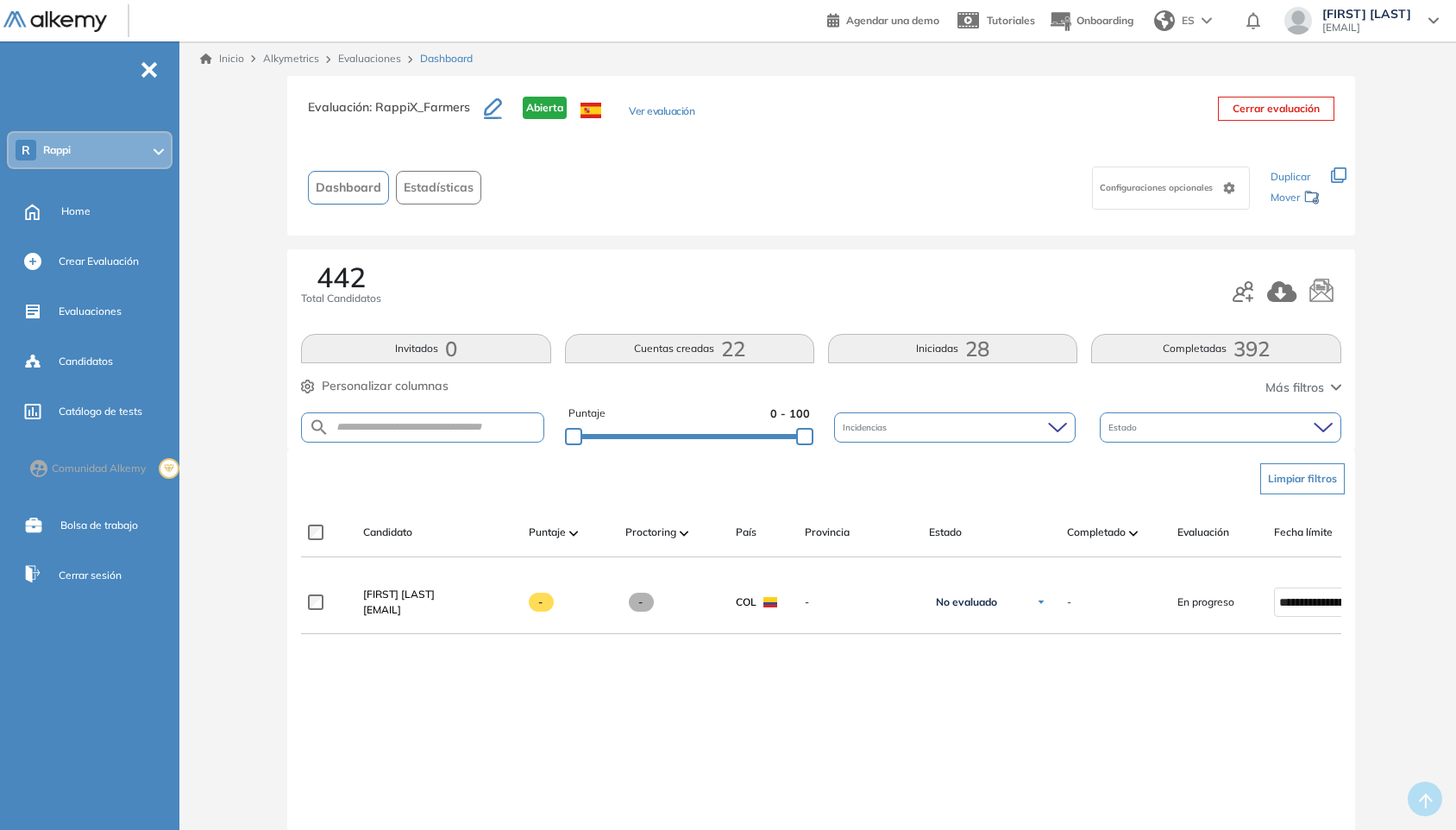 drag, startPoint x: 483, startPoint y: 438, endPoint x: 455, endPoint y: 436, distance: 28.07134 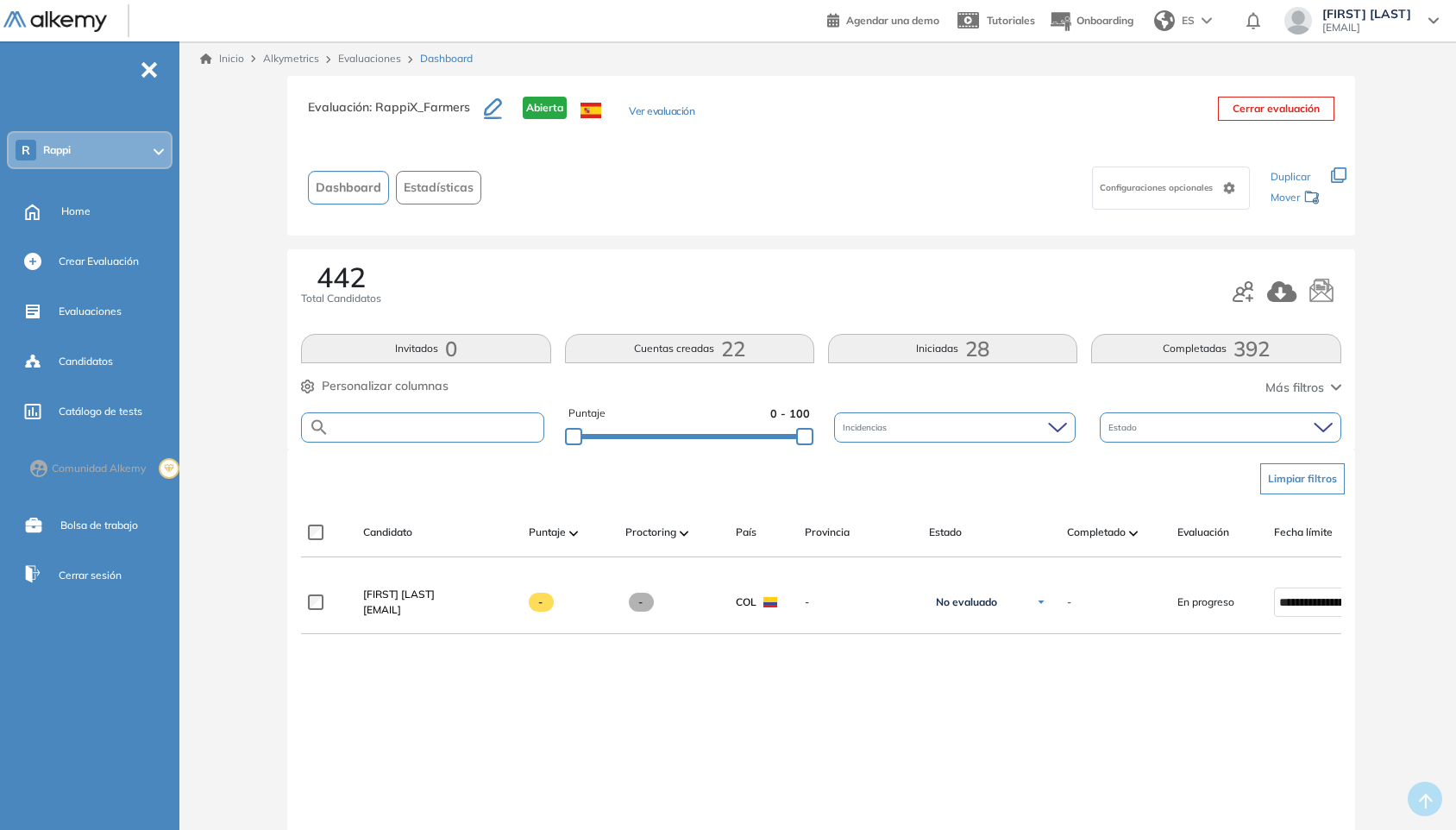 click at bounding box center [436, 427] 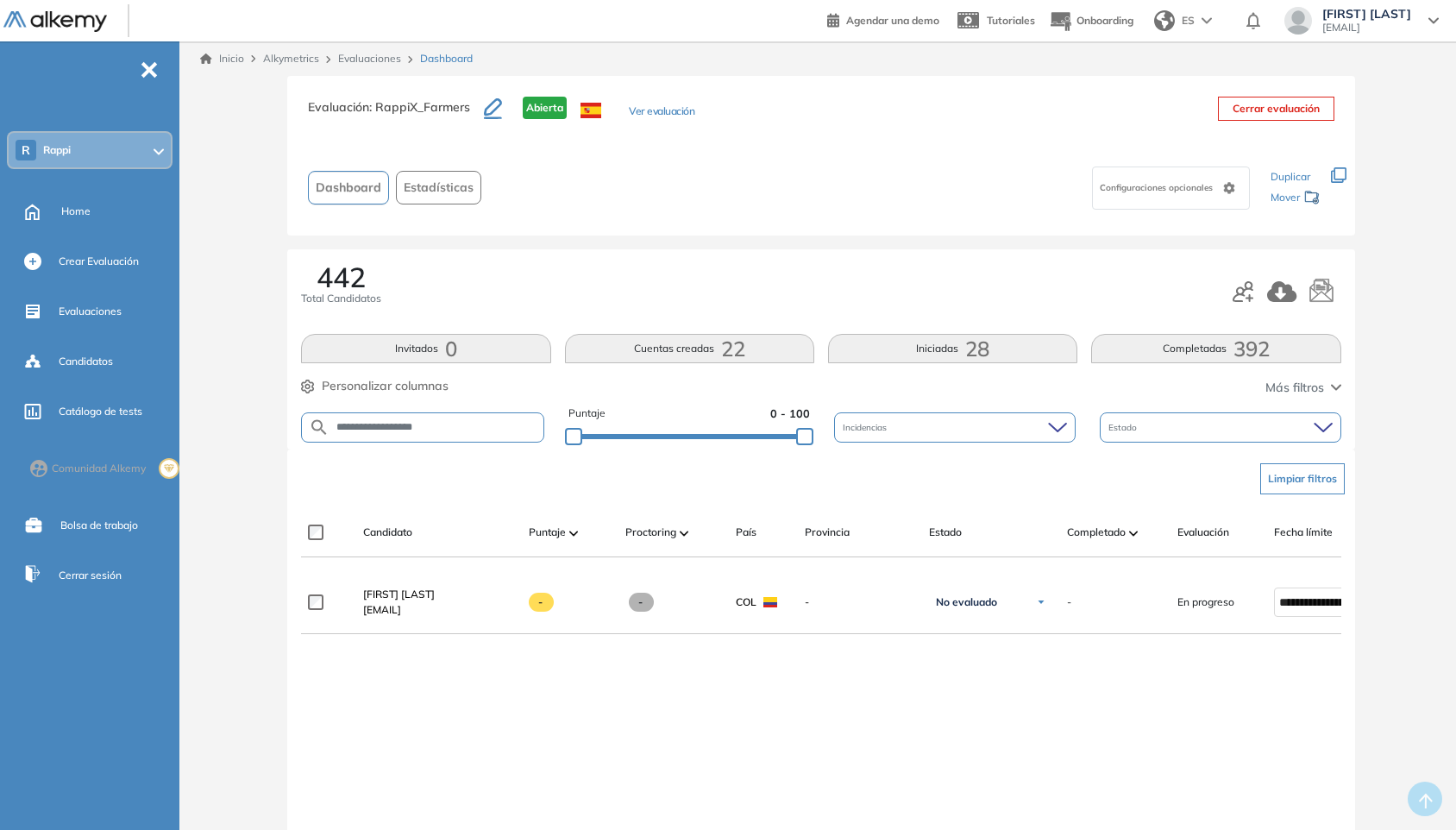 type on "**********" 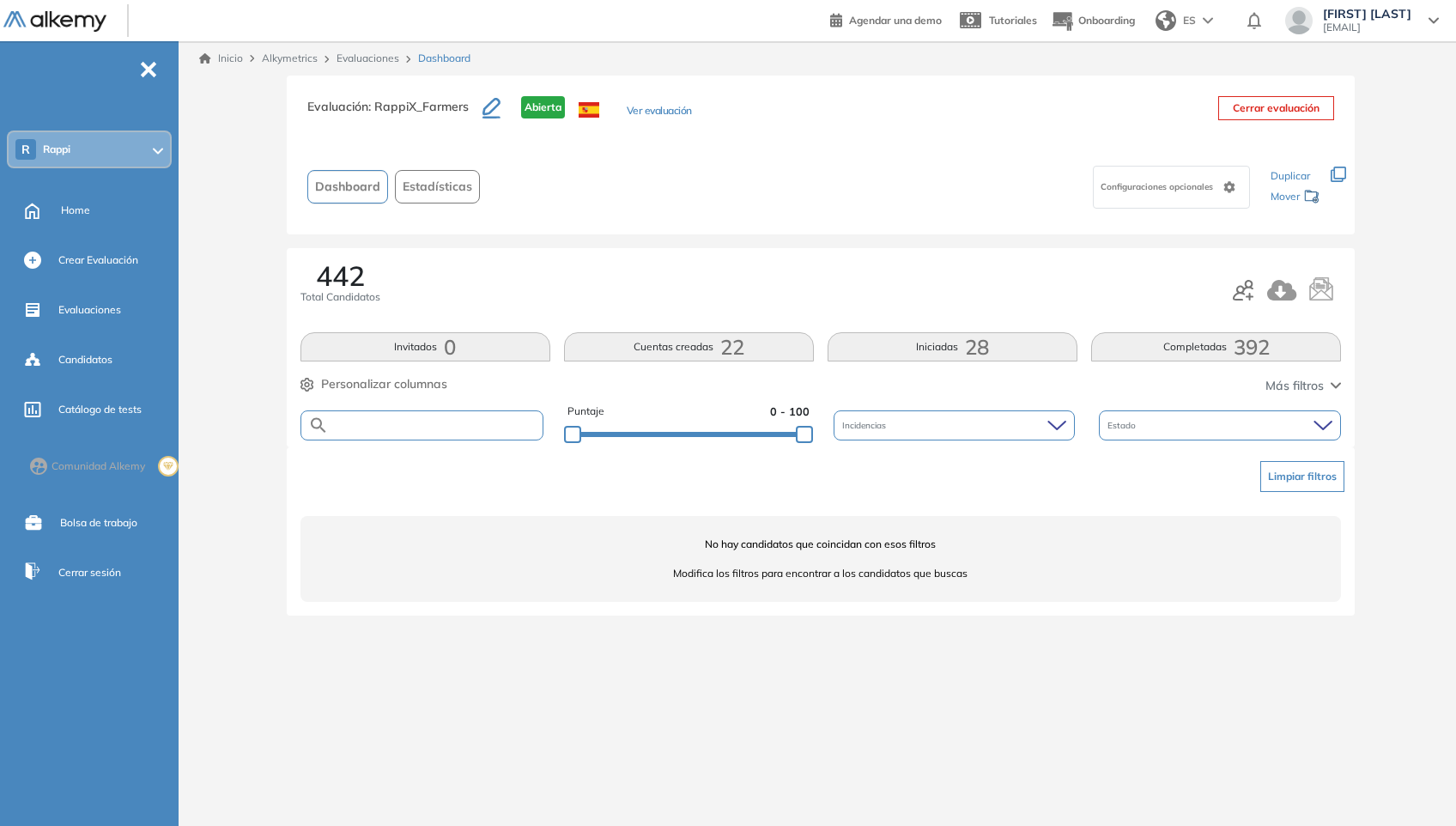 paste on "**********" 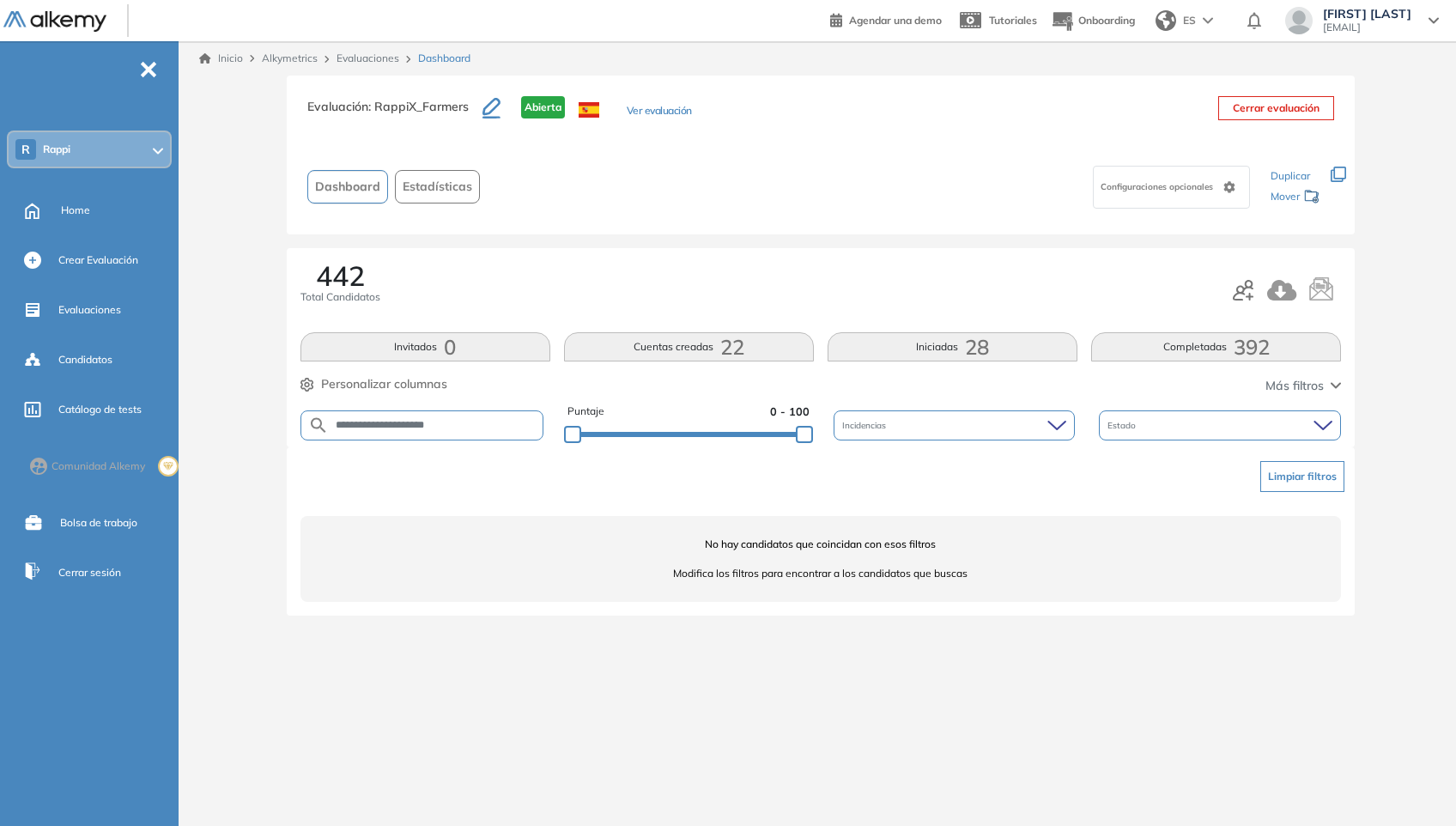 type on "**********" 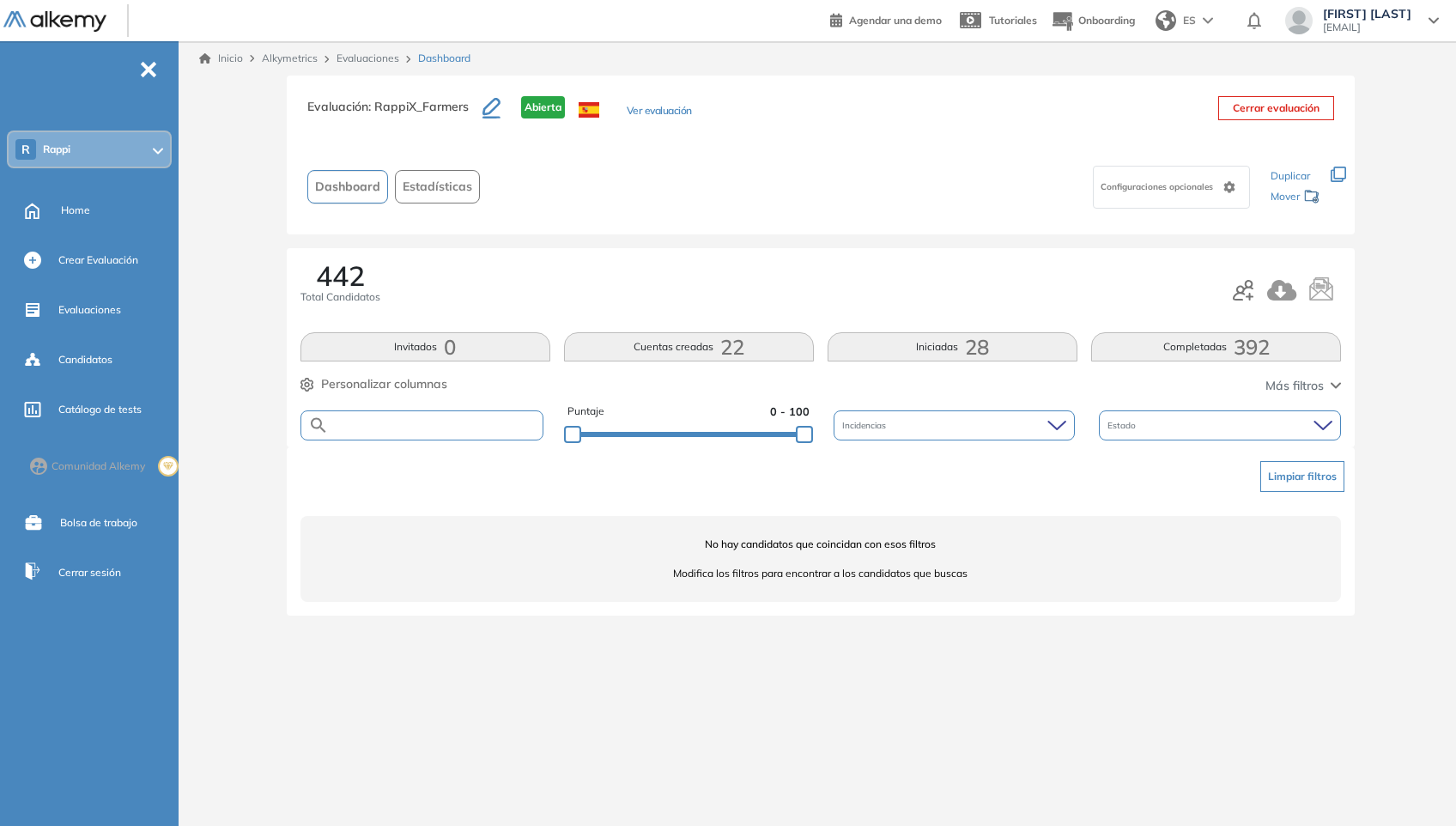 paste on "**********" 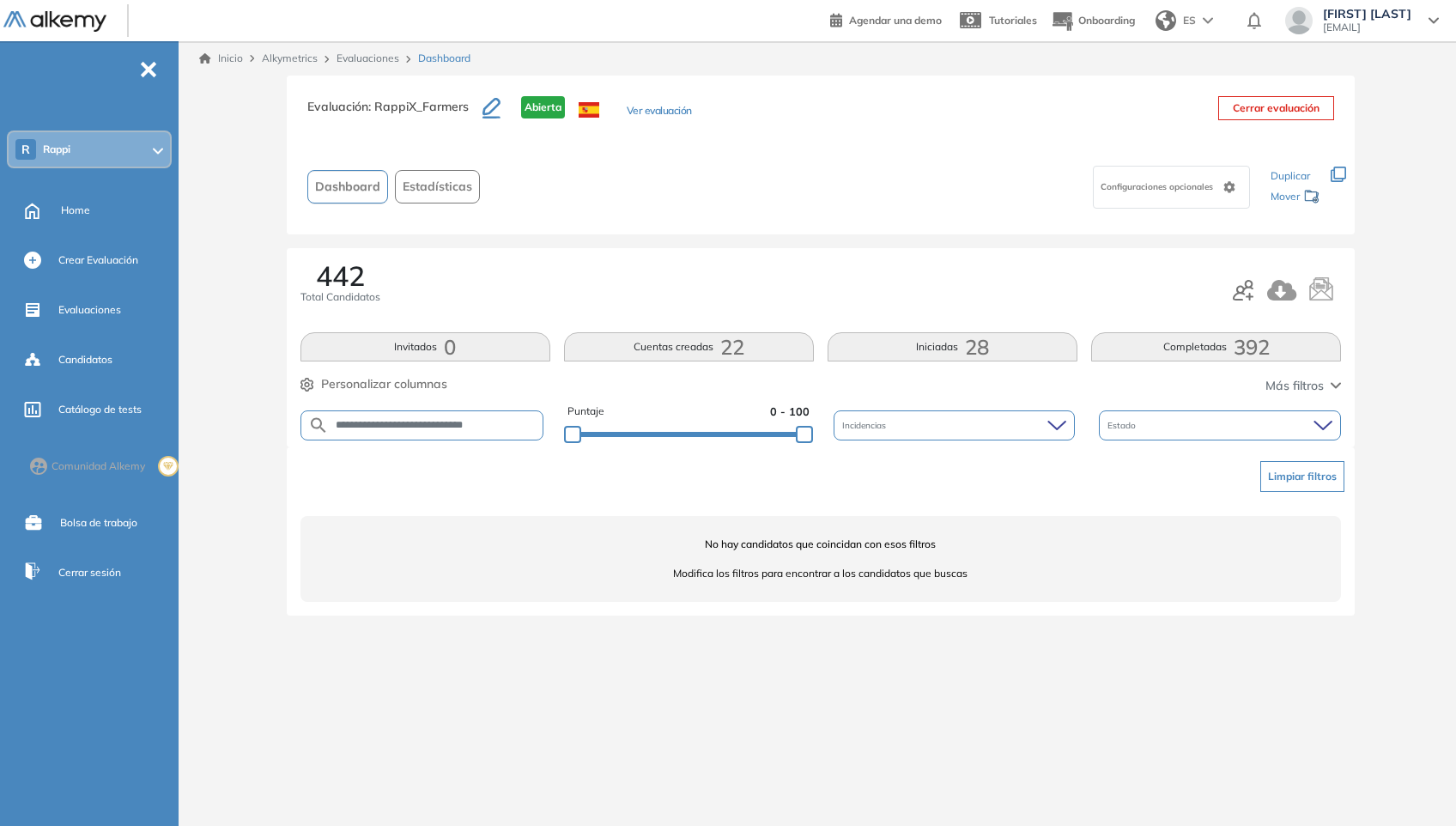 type on "**********" 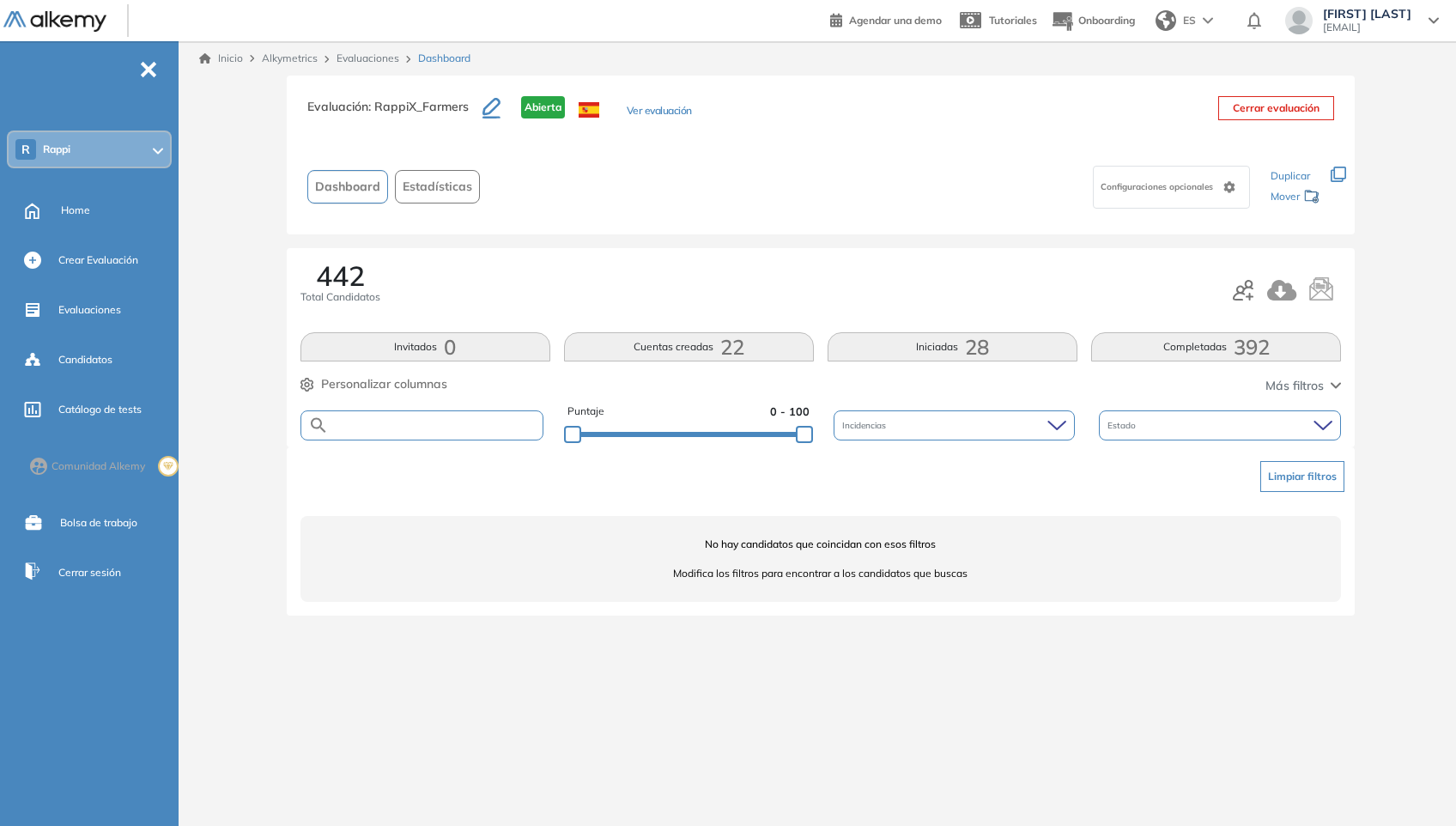 paste on "**********" 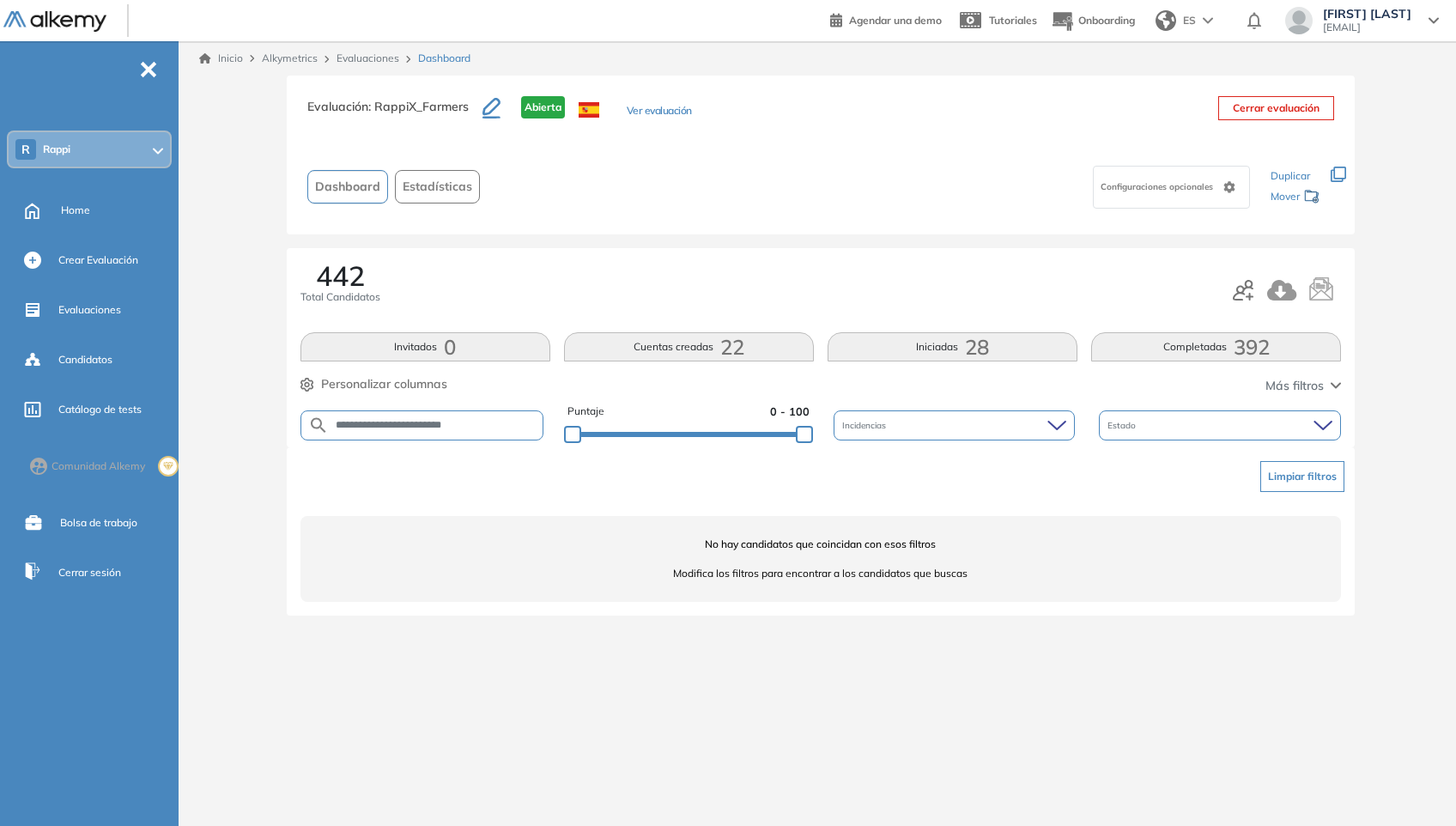 click on "**********" at bounding box center [422, 425] 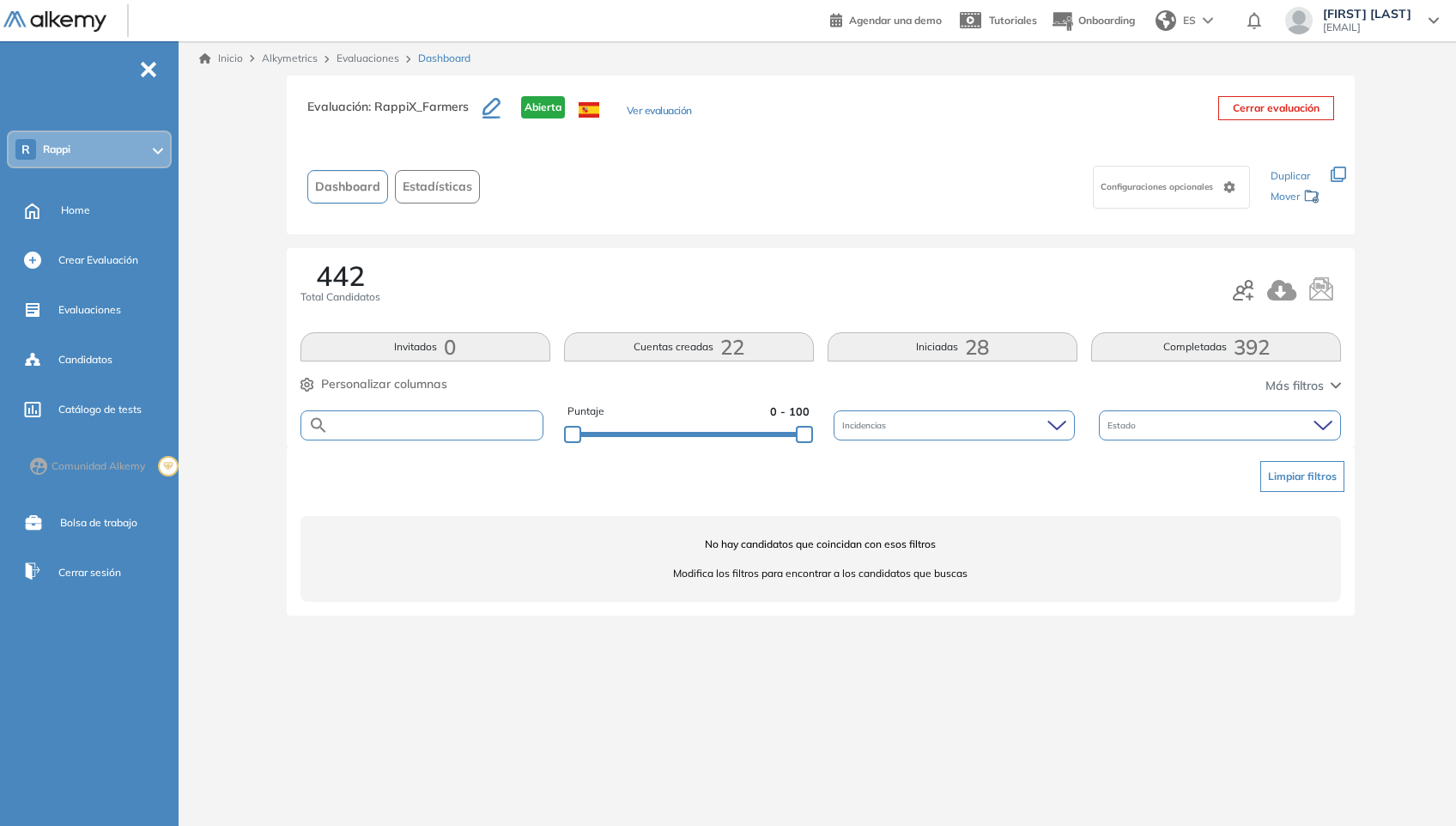 paste on "**********" 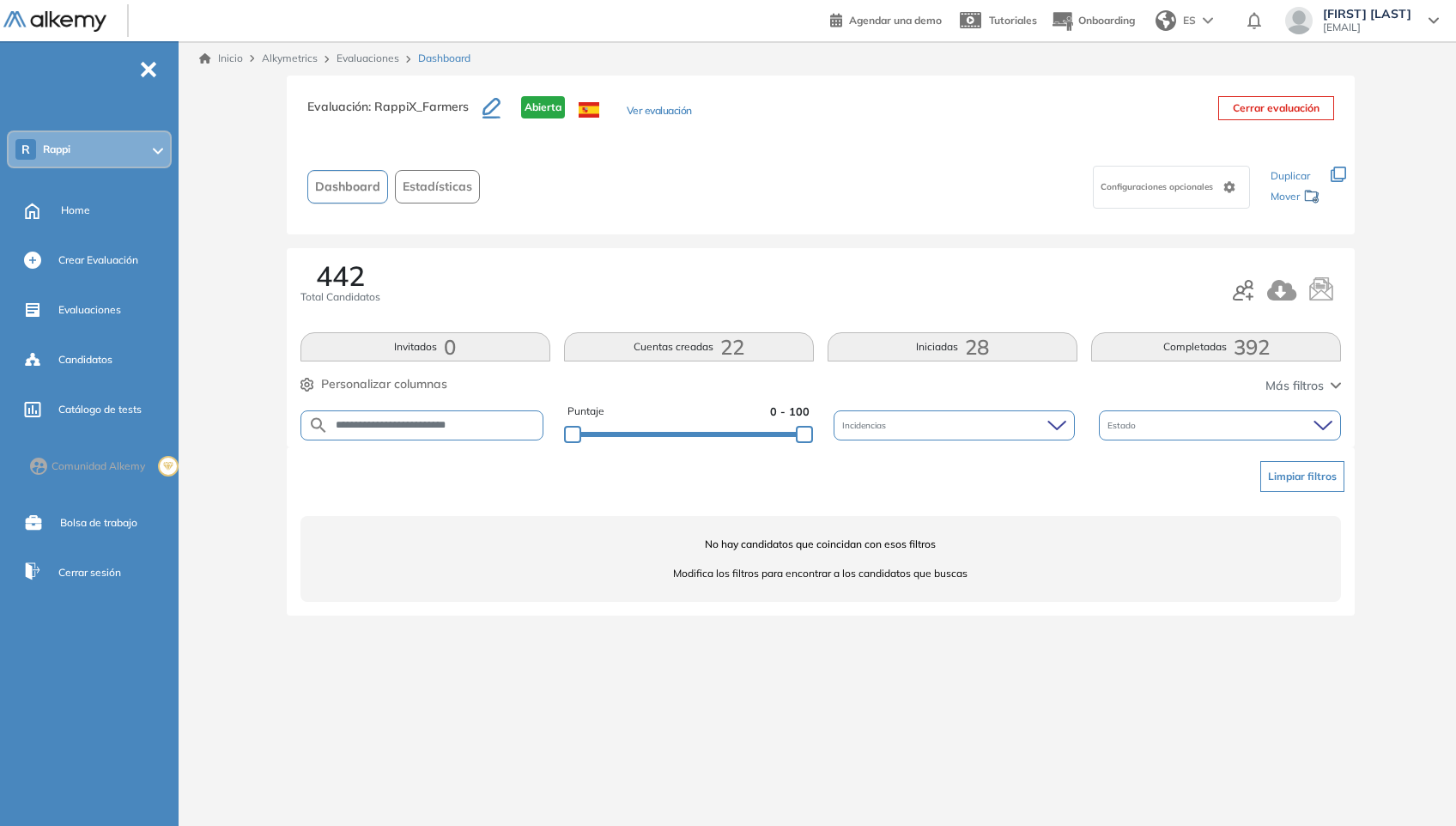 type on "**********" 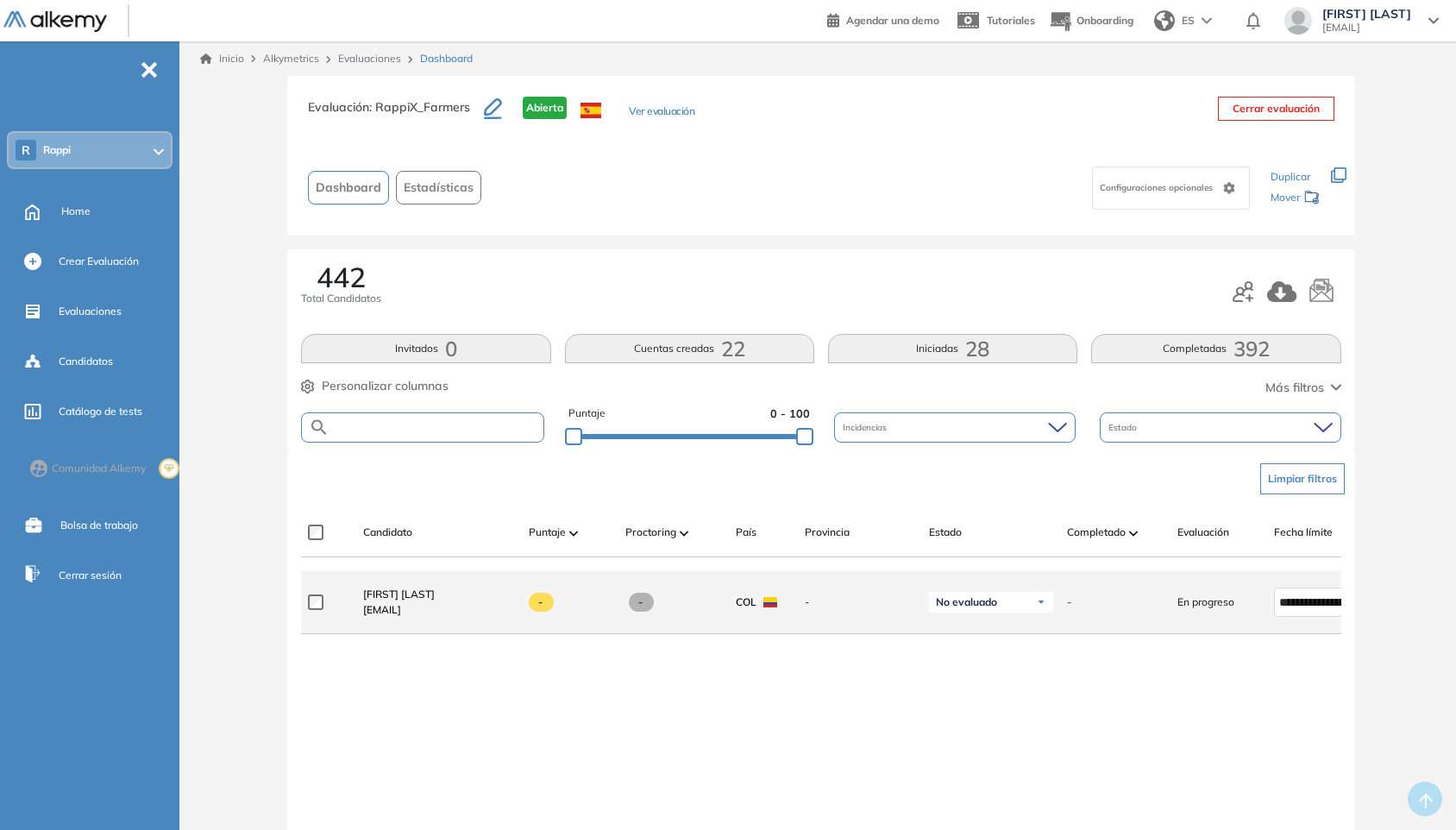 paste on "**********" 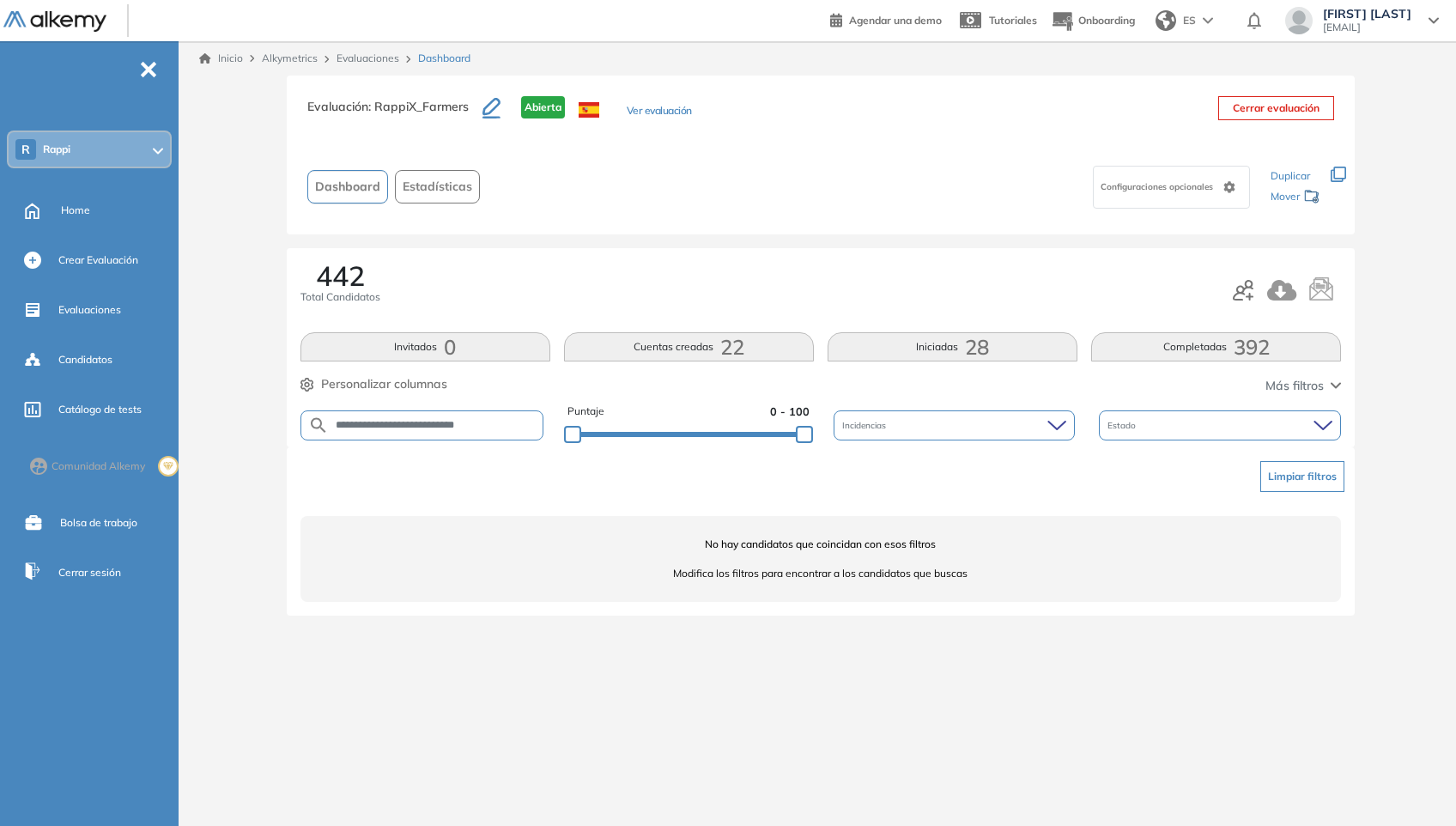 type on "**********" 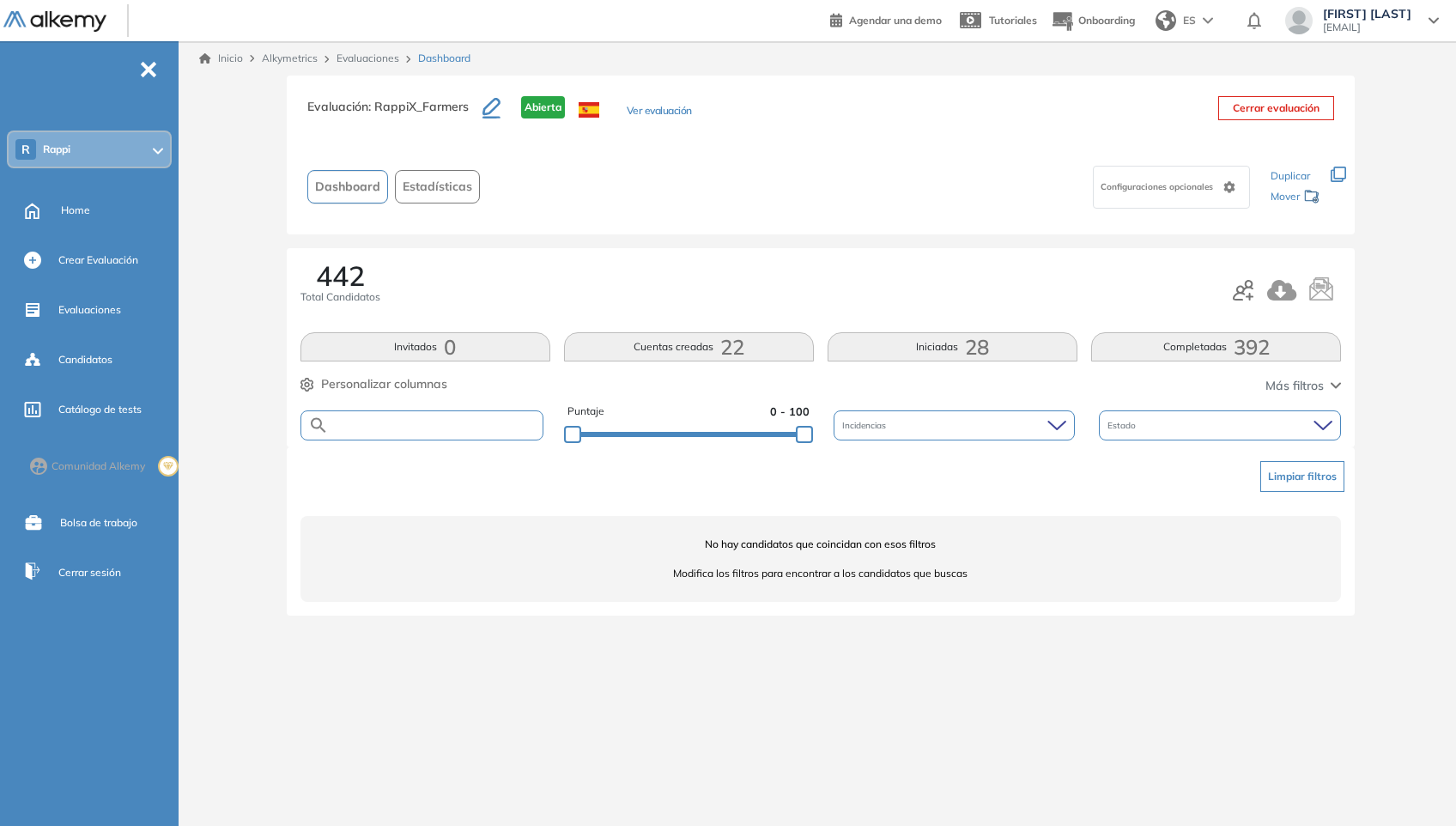 paste on "**********" 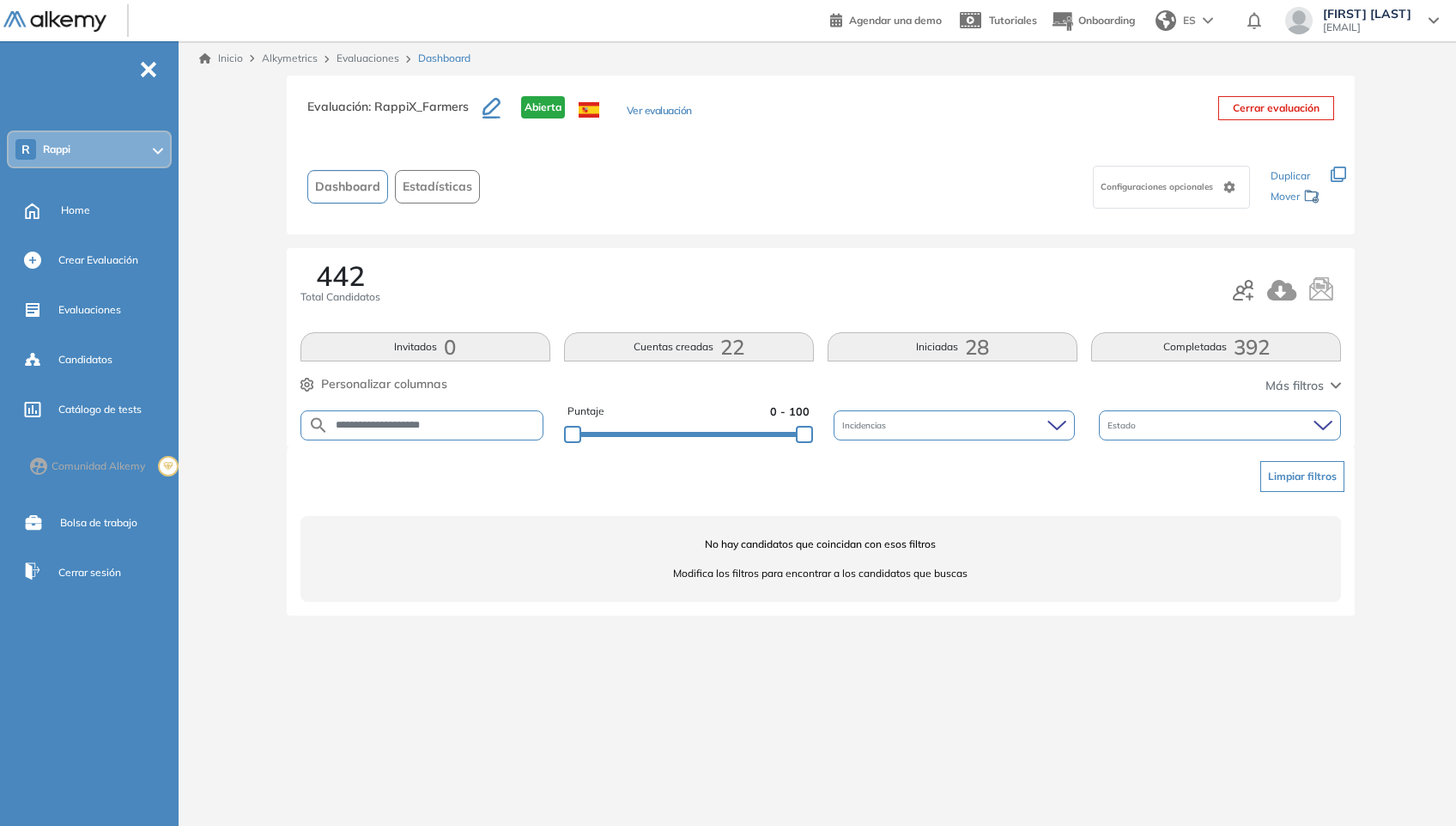 type on "**********" 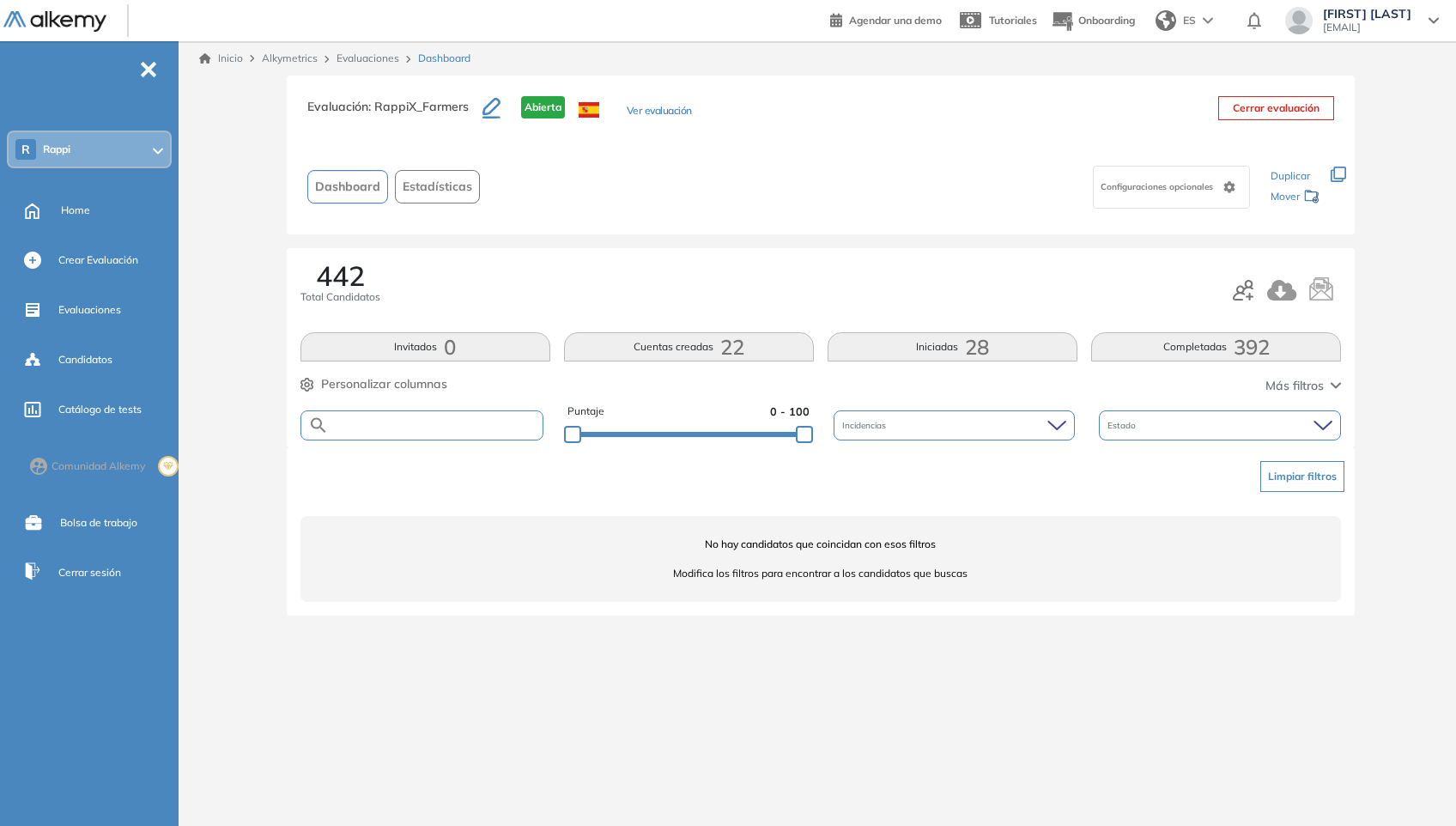 paste on "**********" 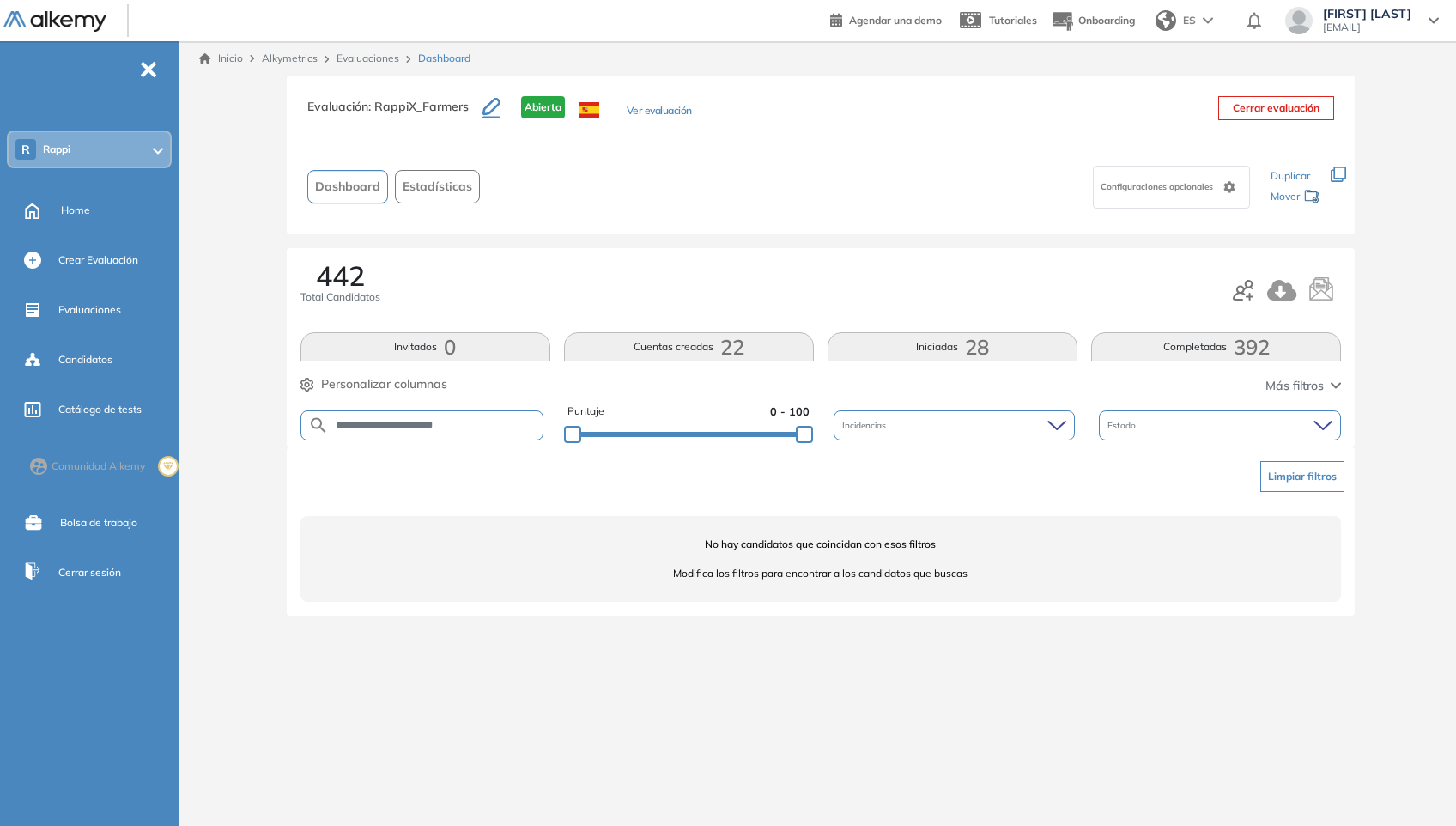 type on "**********" 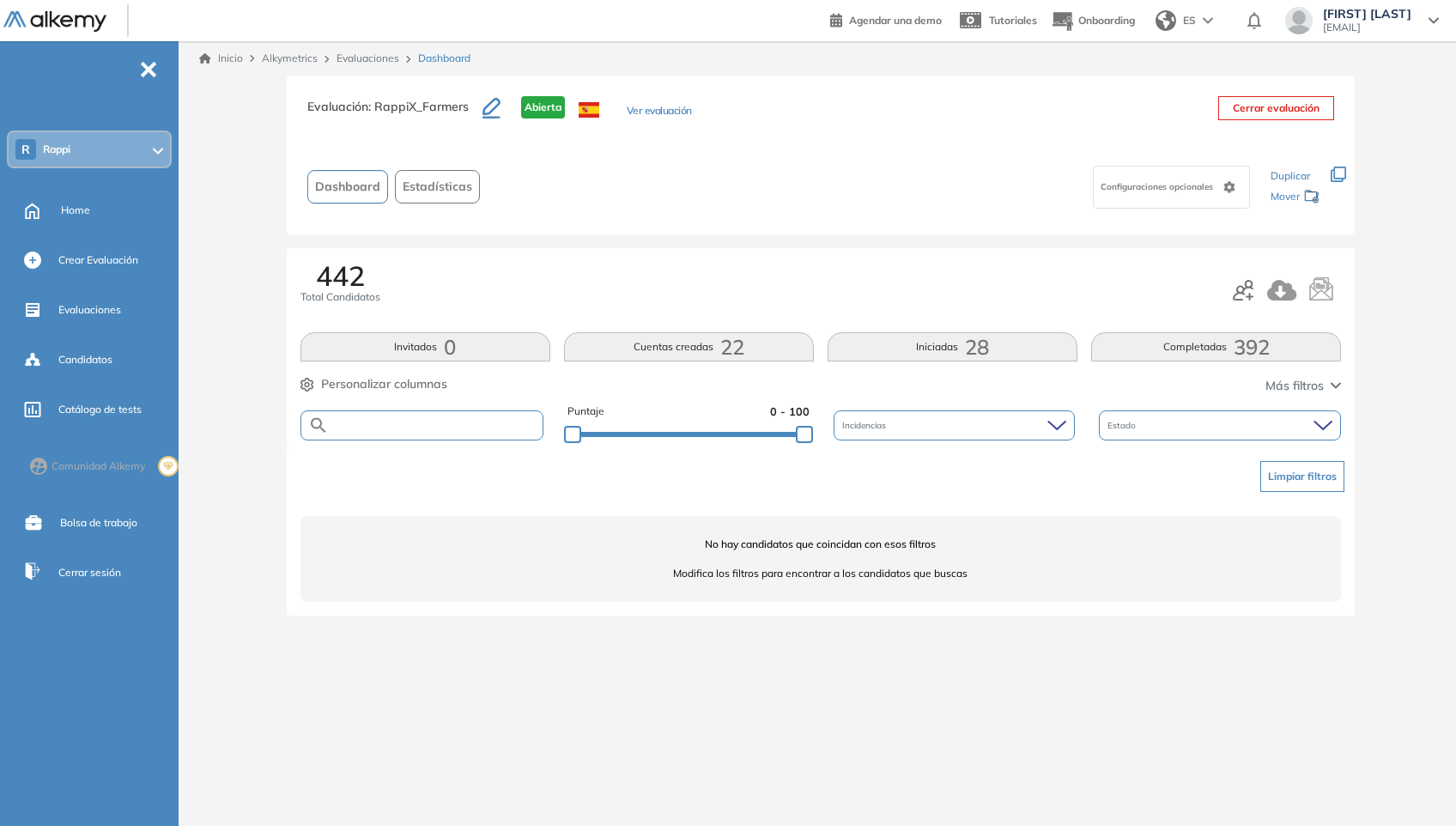 click at bounding box center [435, 425] 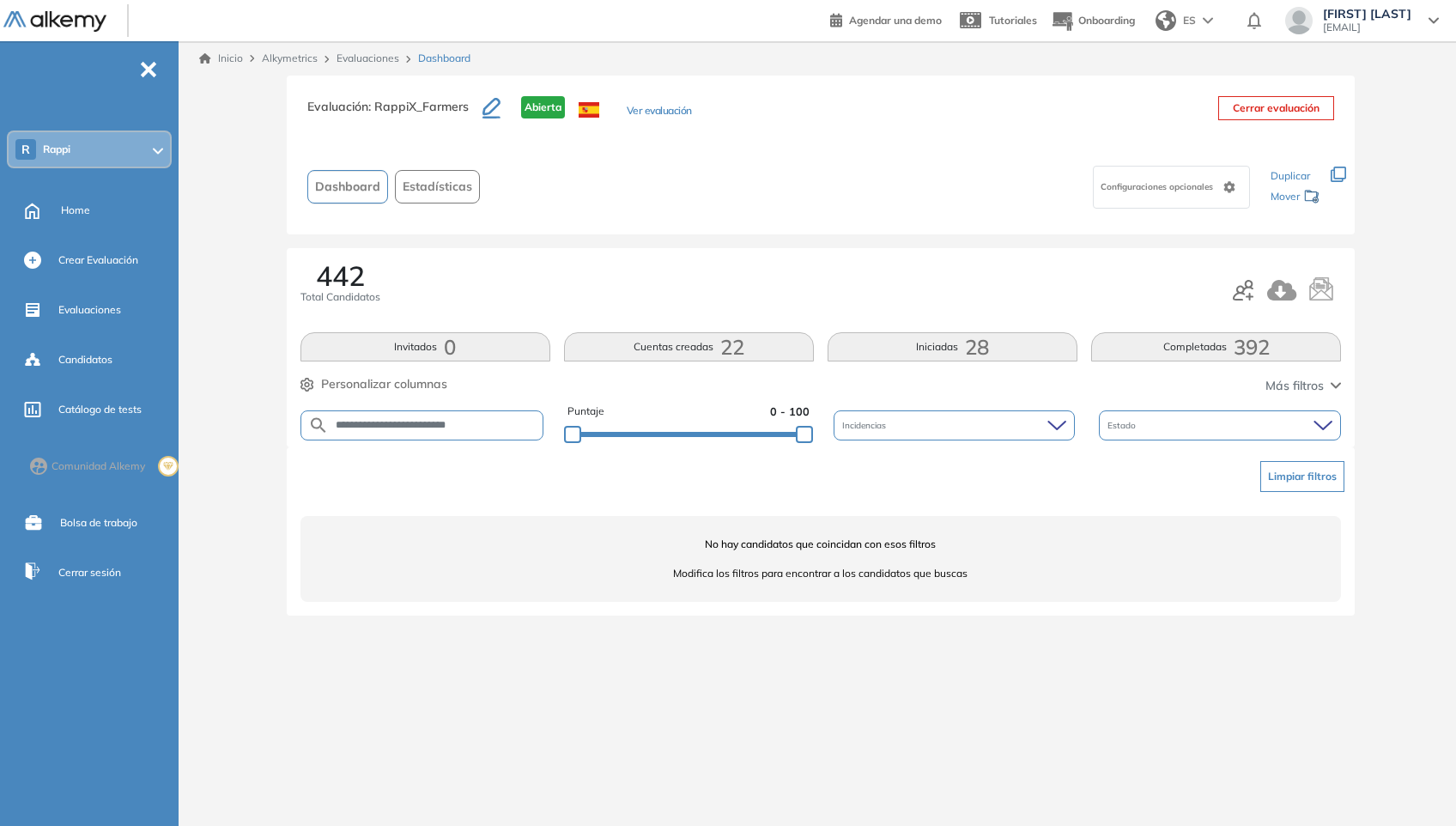 type on "**********" 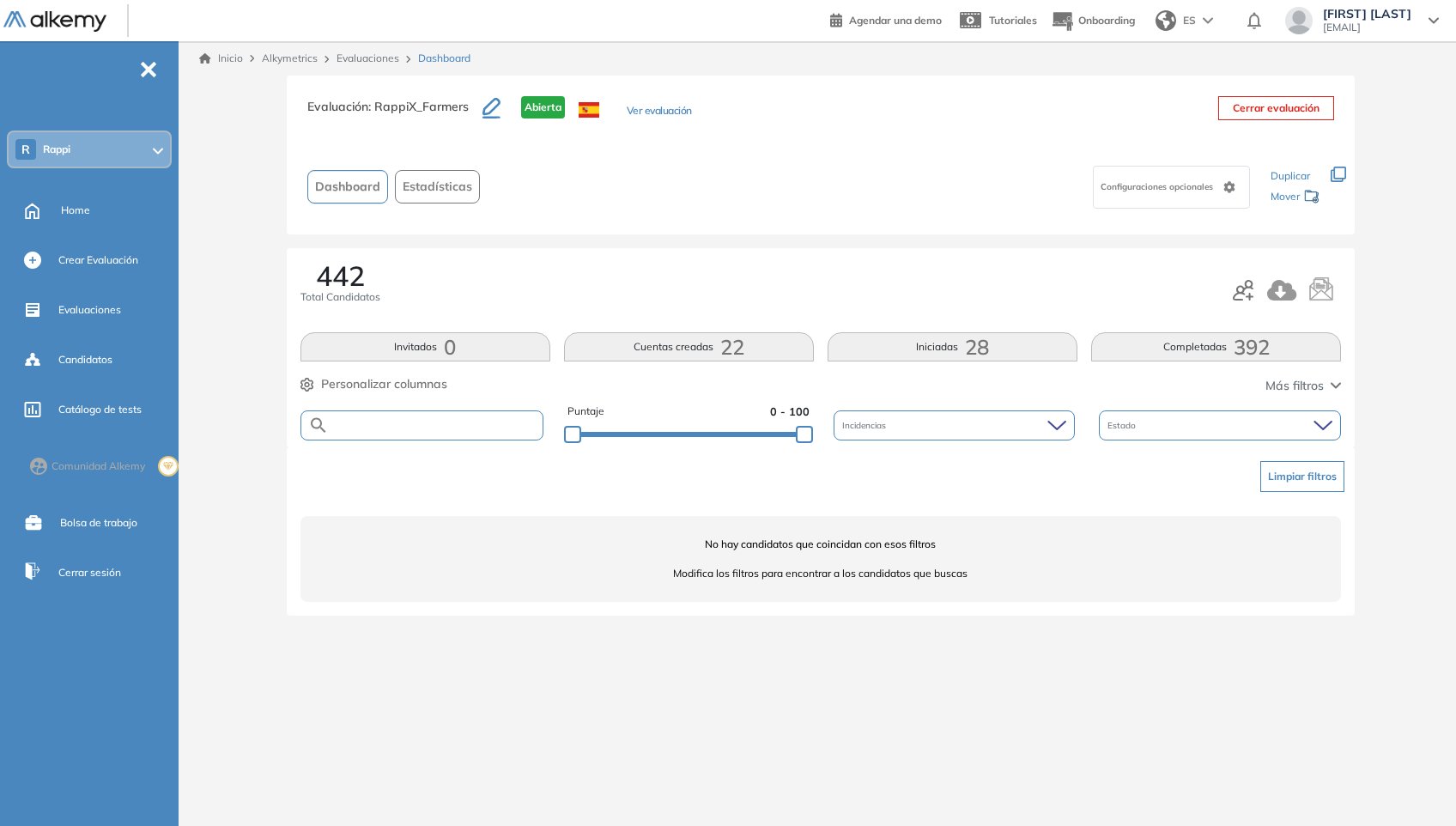 paste on "**********" 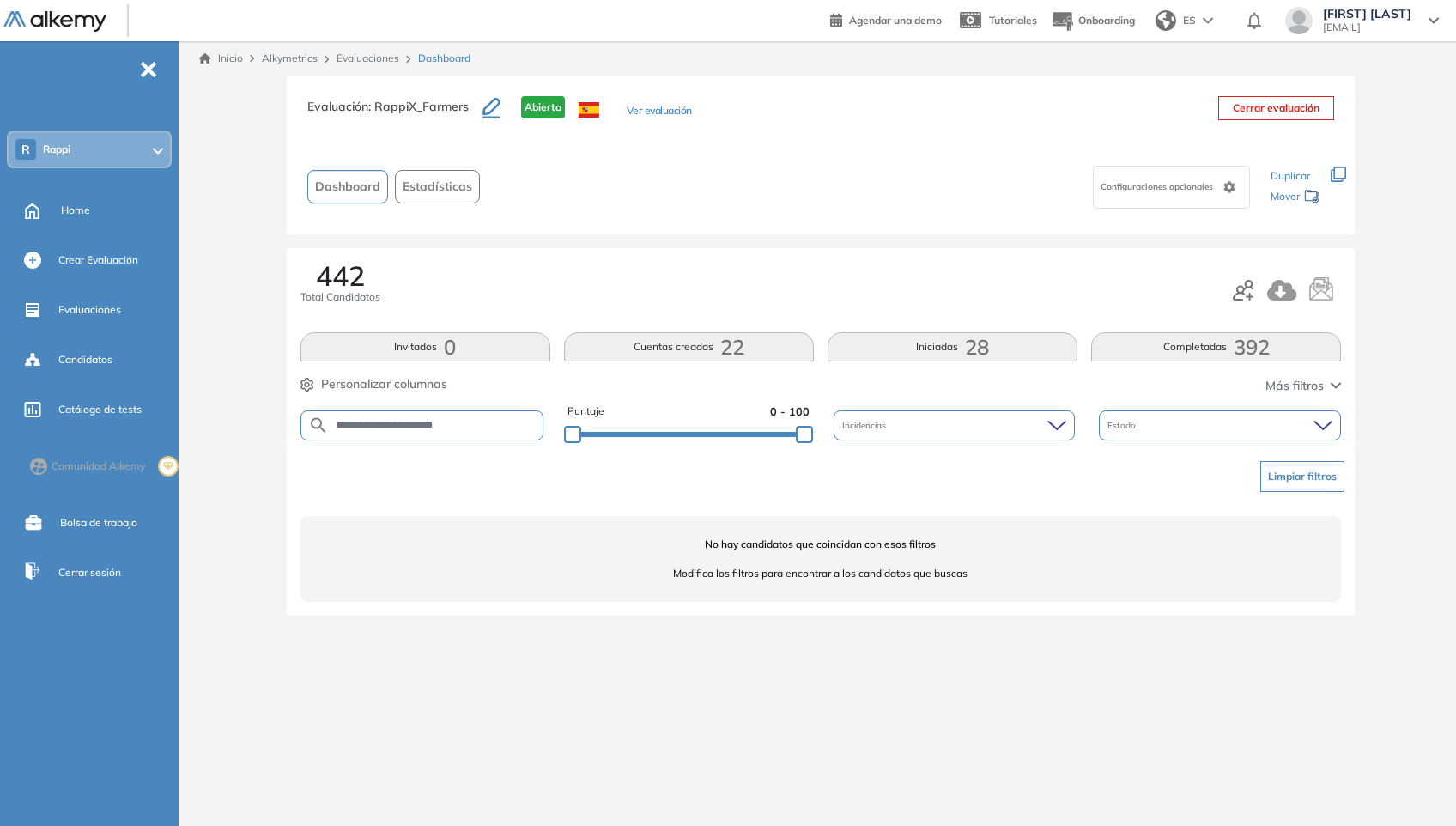 type on "**********" 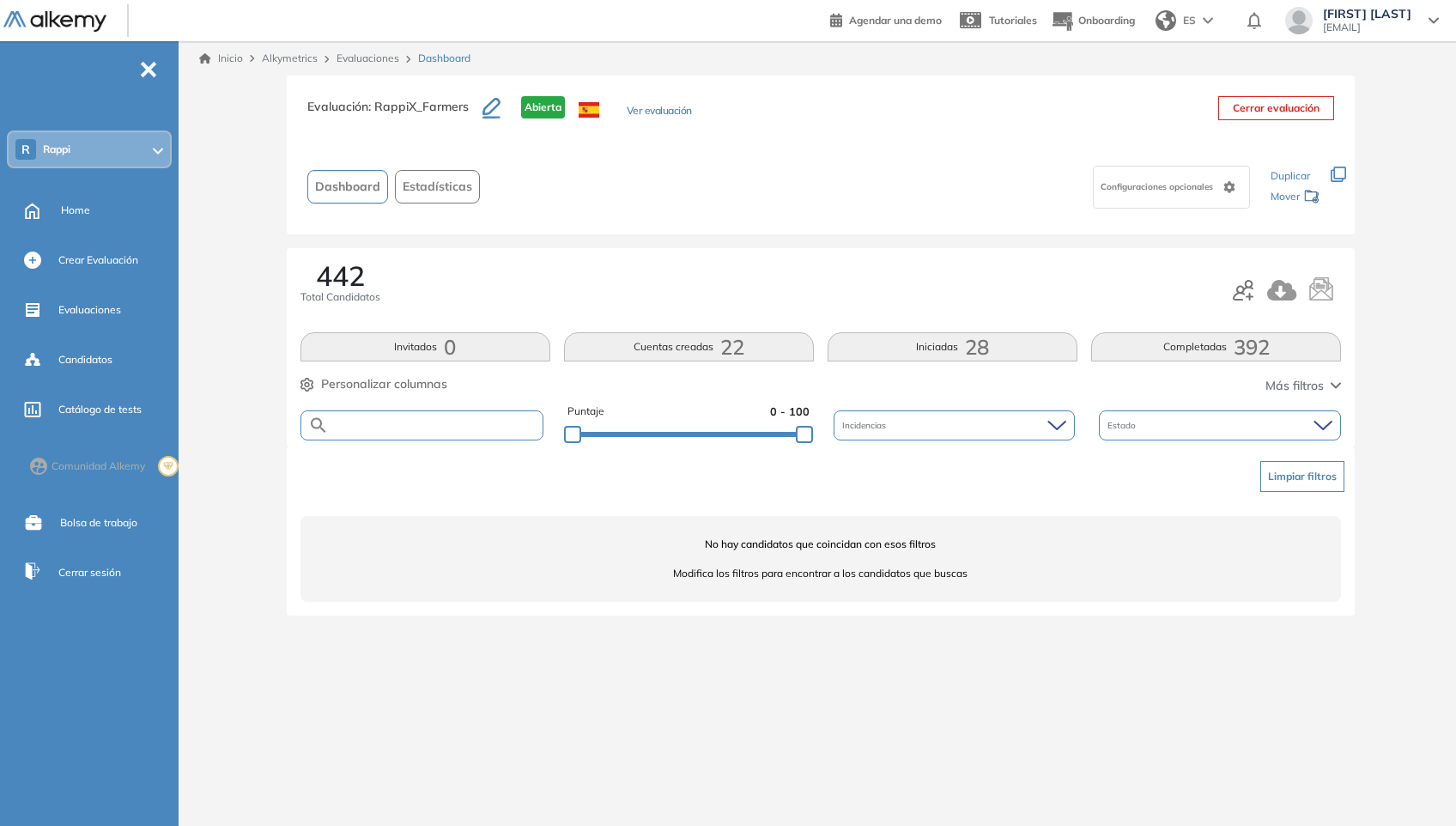 type 